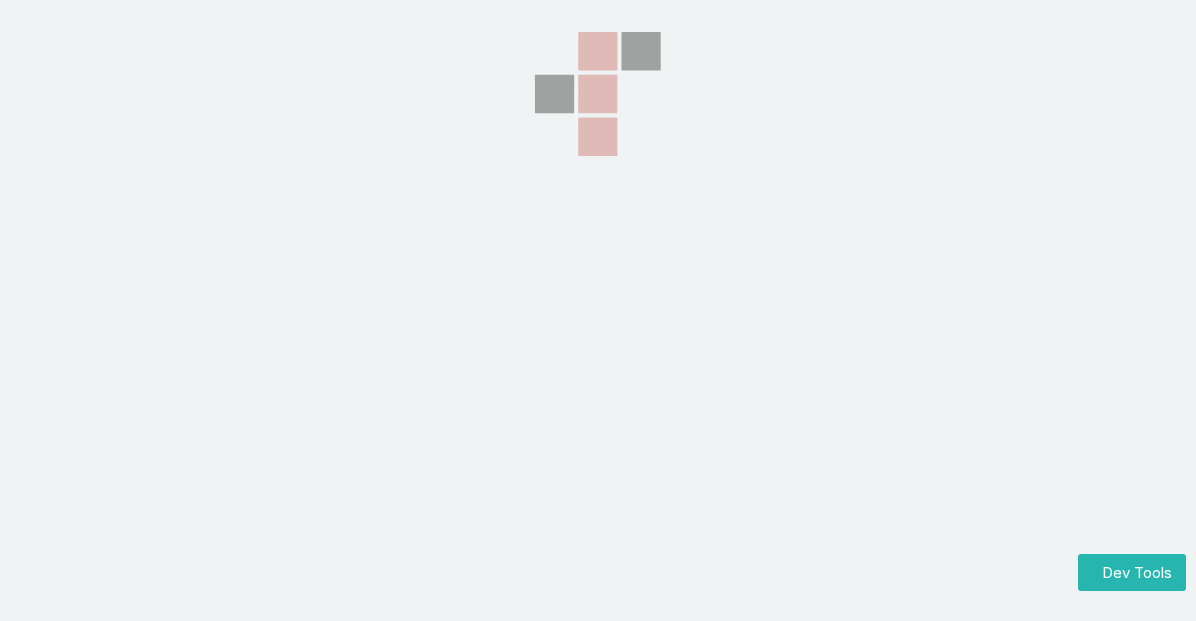 scroll, scrollTop: 0, scrollLeft: 0, axis: both 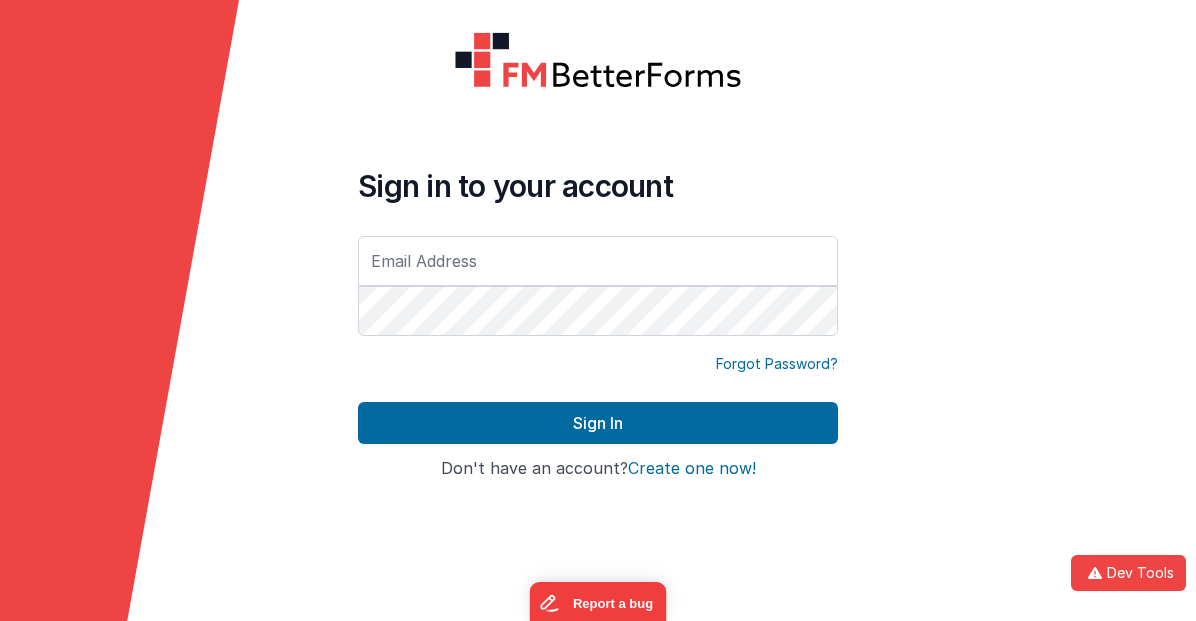 click at bounding box center [598, 261] 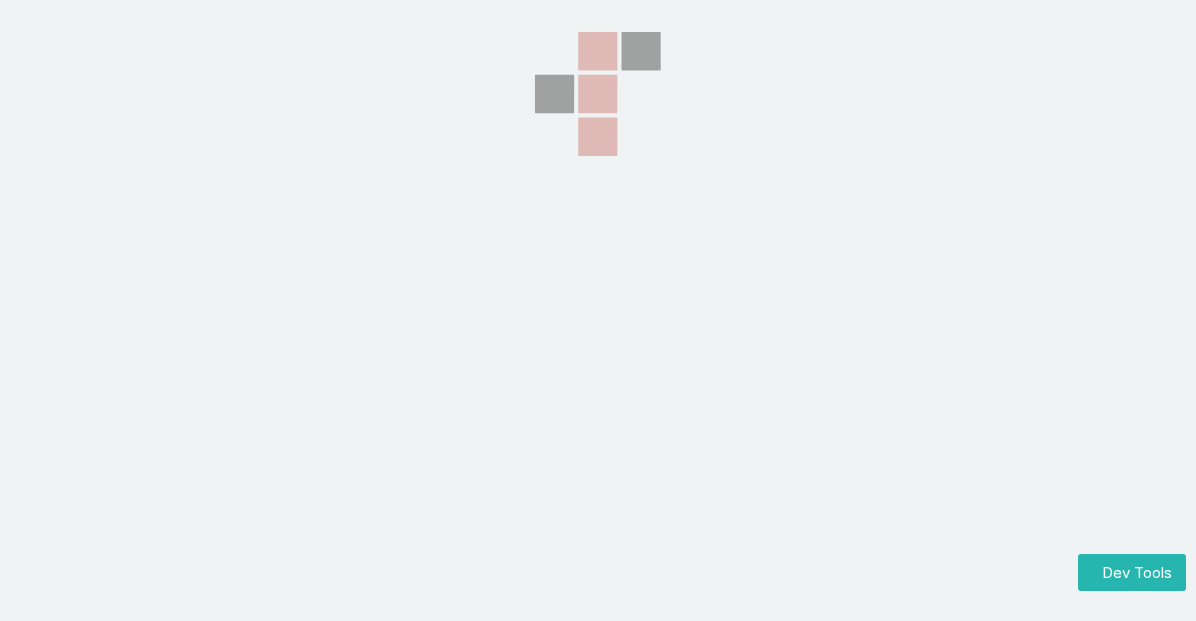 scroll, scrollTop: 0, scrollLeft: 0, axis: both 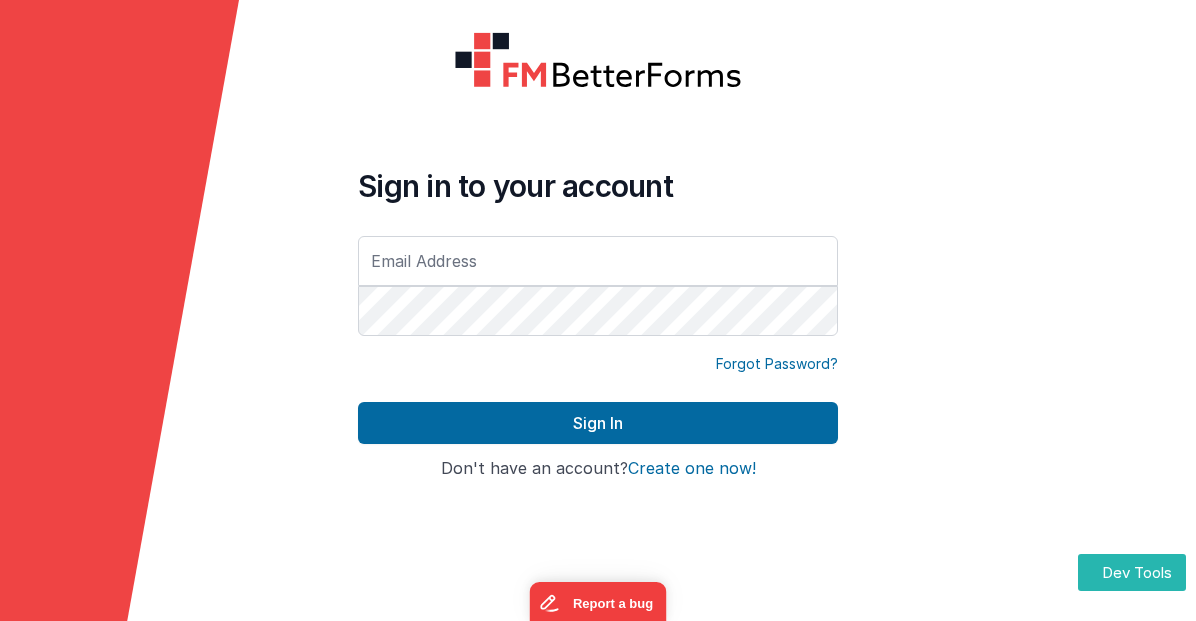 click at bounding box center (598, 261) 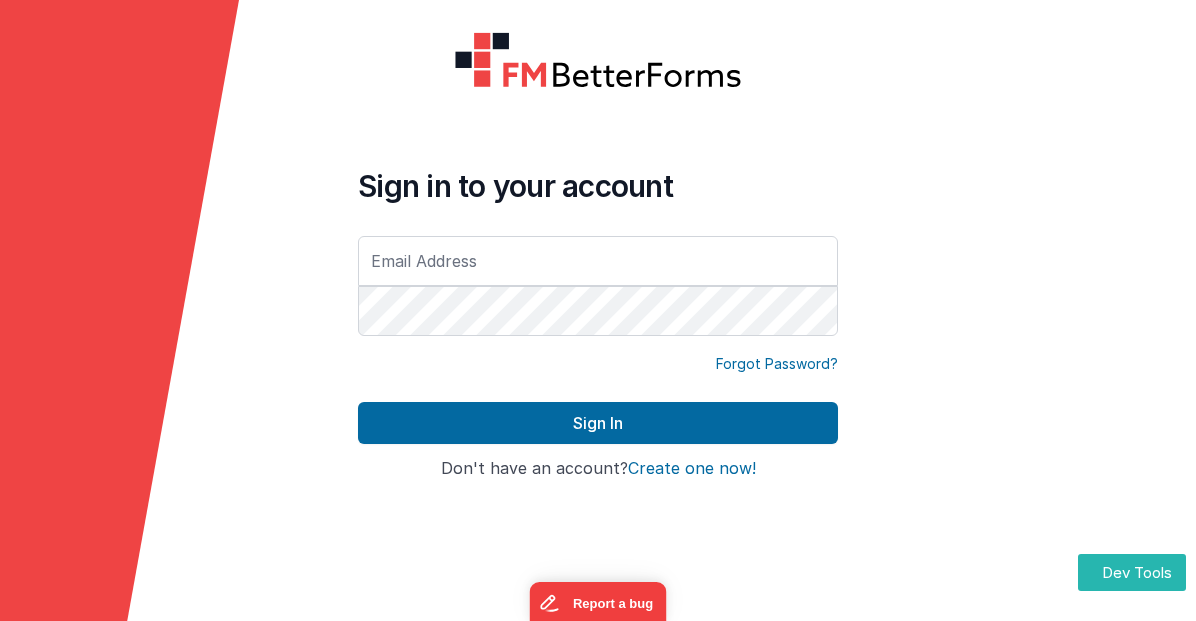 type on "[EMAIL]@[DOMAIN]" 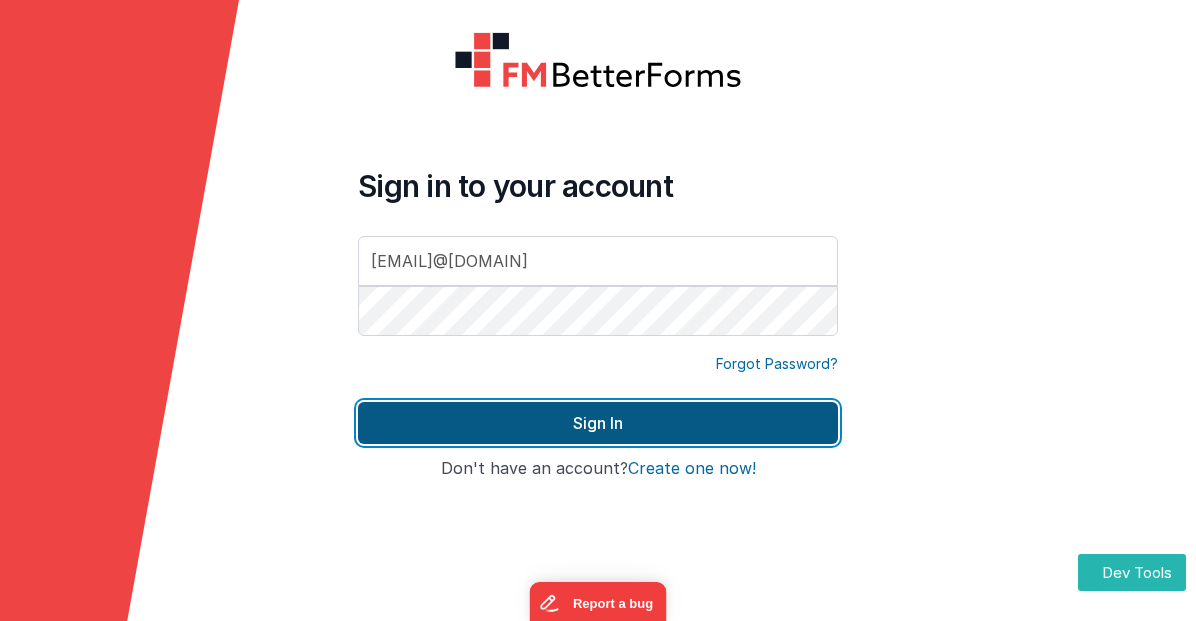click on "Sign In" at bounding box center (598, 423) 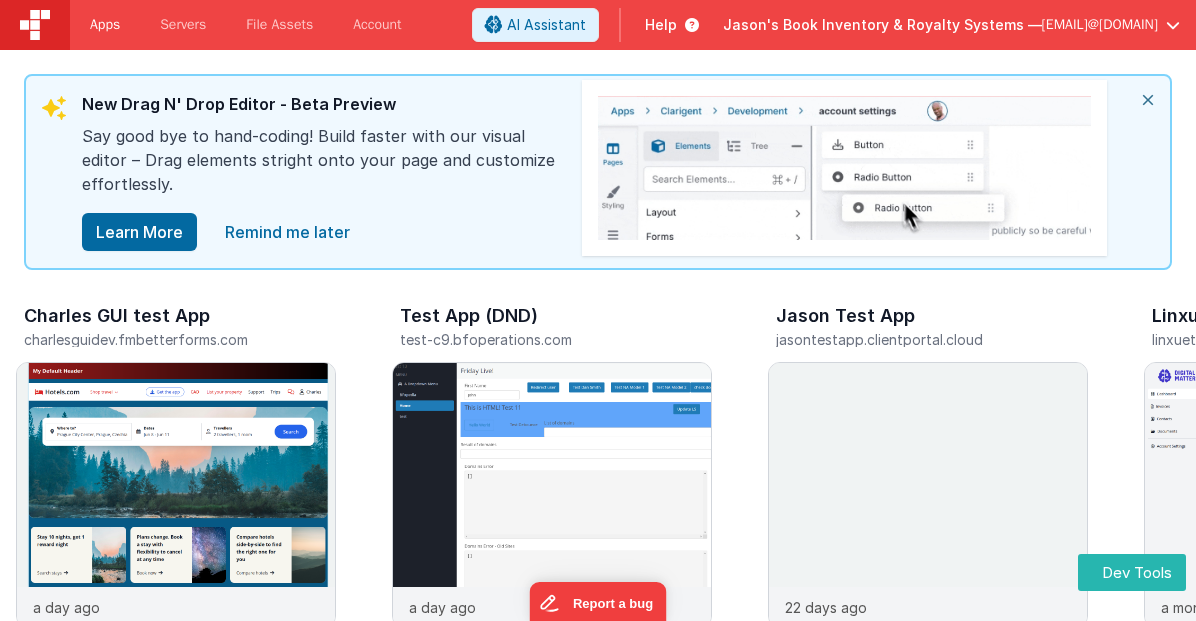 click on "Apps" at bounding box center [105, 25] 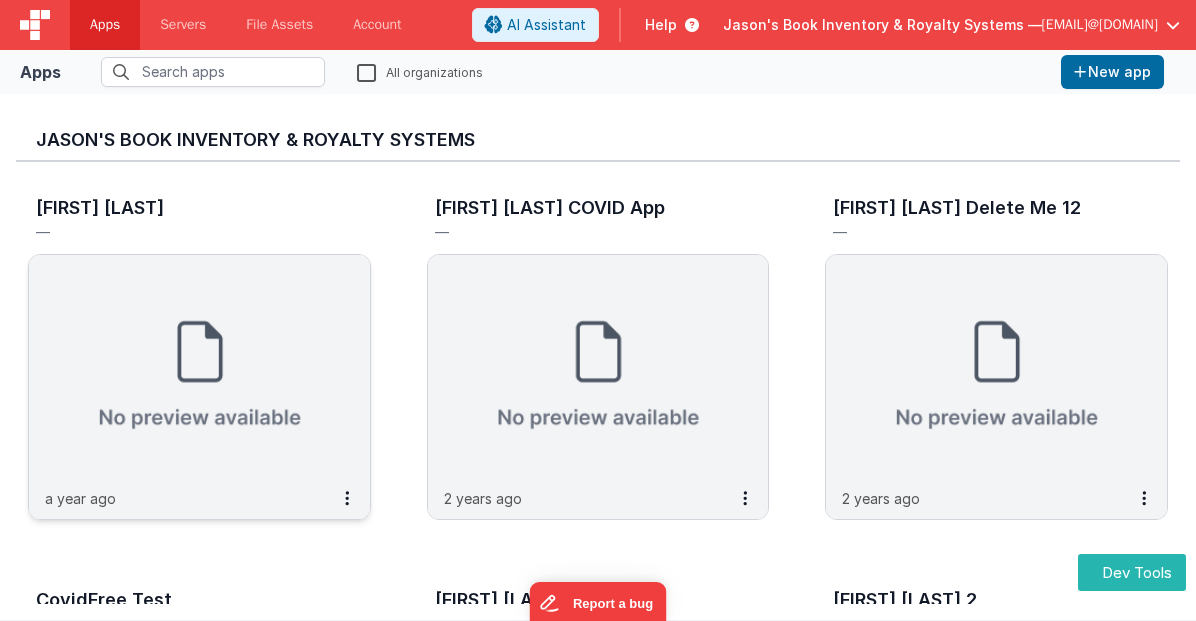 click at bounding box center [199, 367] 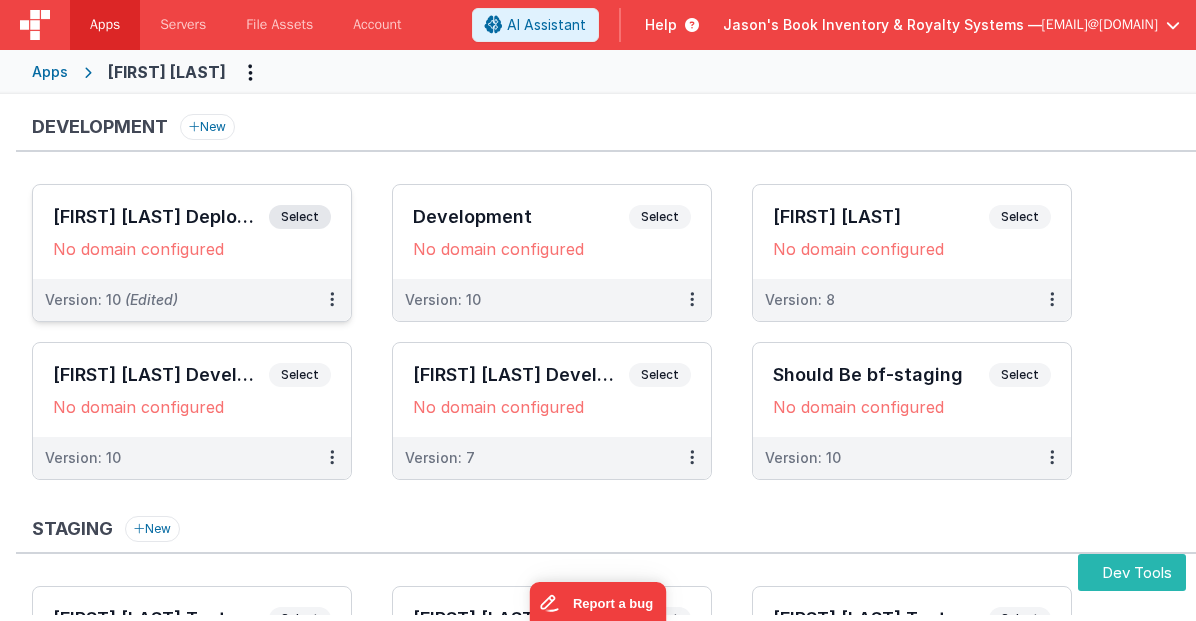 click on "[FIRST] [LAST] Dev Deployment
Select   URLs
No domain configured" at bounding box center (192, 232) 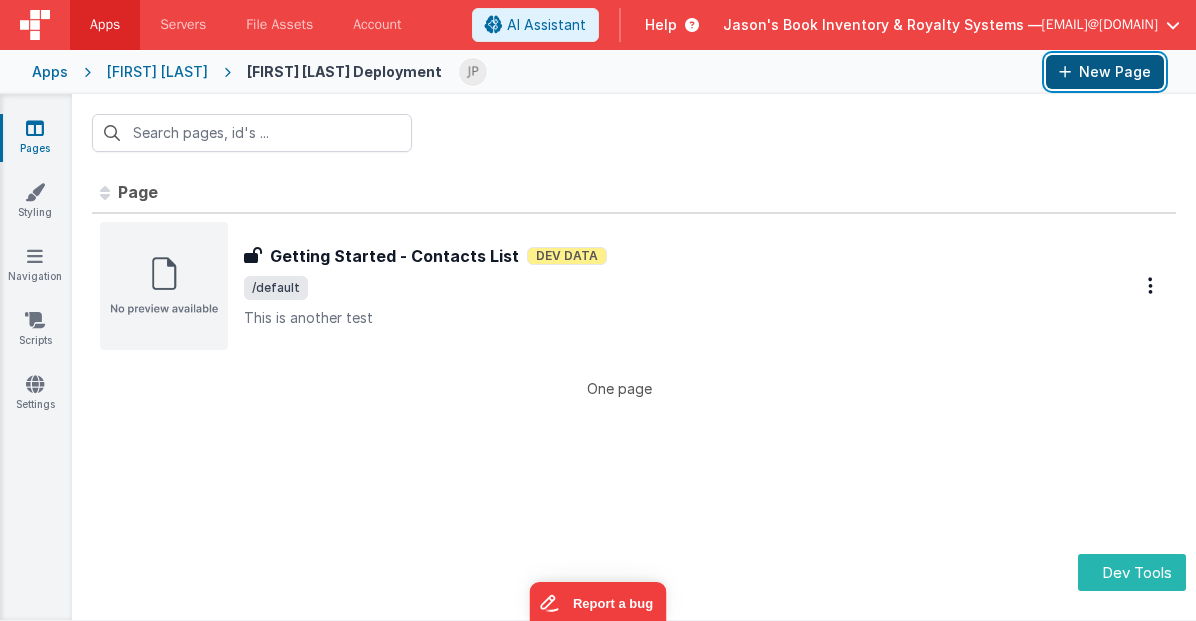 click on "New Page" at bounding box center (1105, 72) 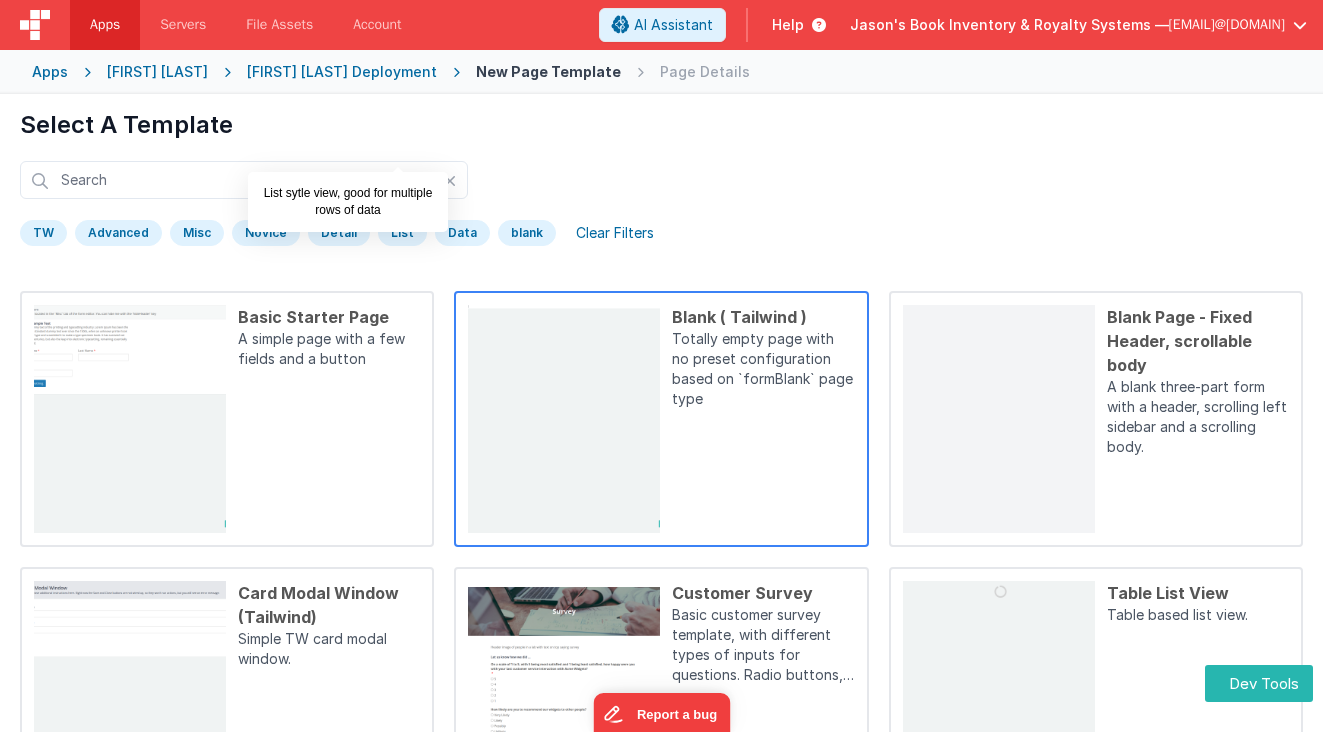 scroll, scrollTop: 0, scrollLeft: 0, axis: both 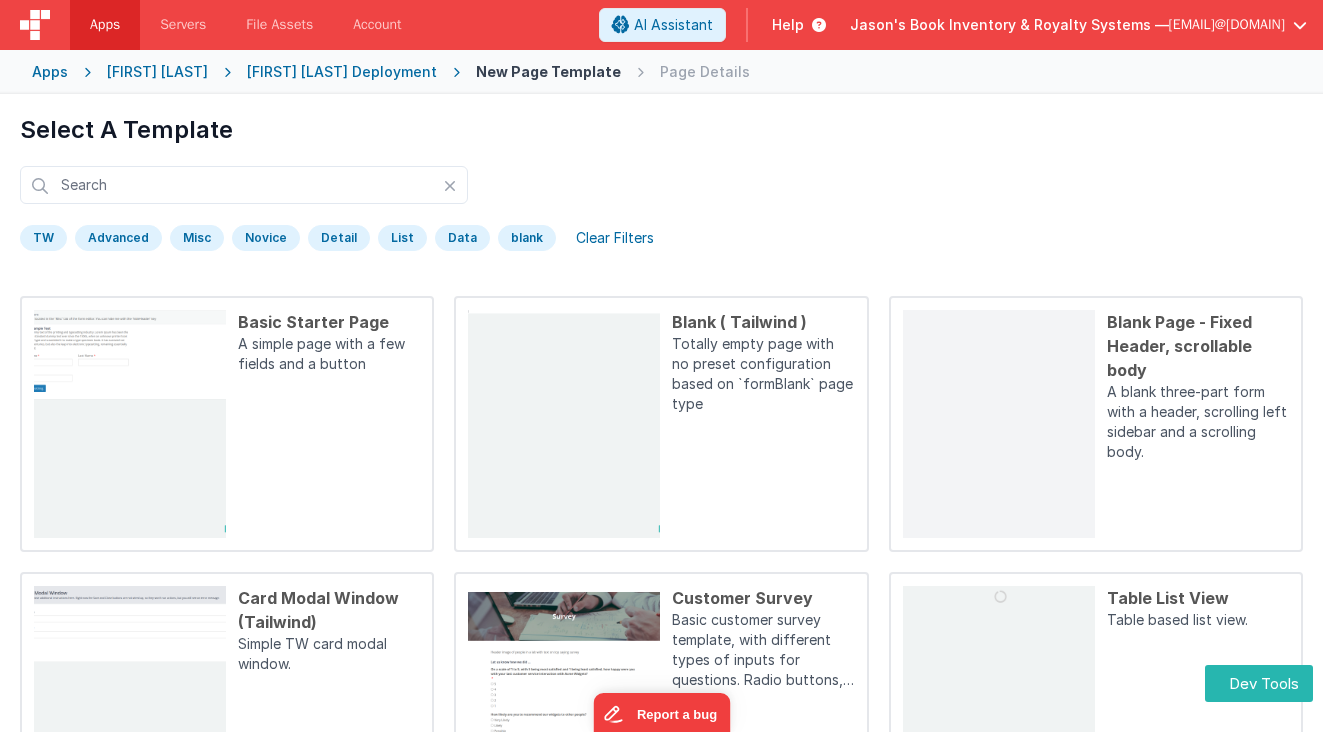 click on "[FIRST] [LAST] Deployment" at bounding box center (342, 72) 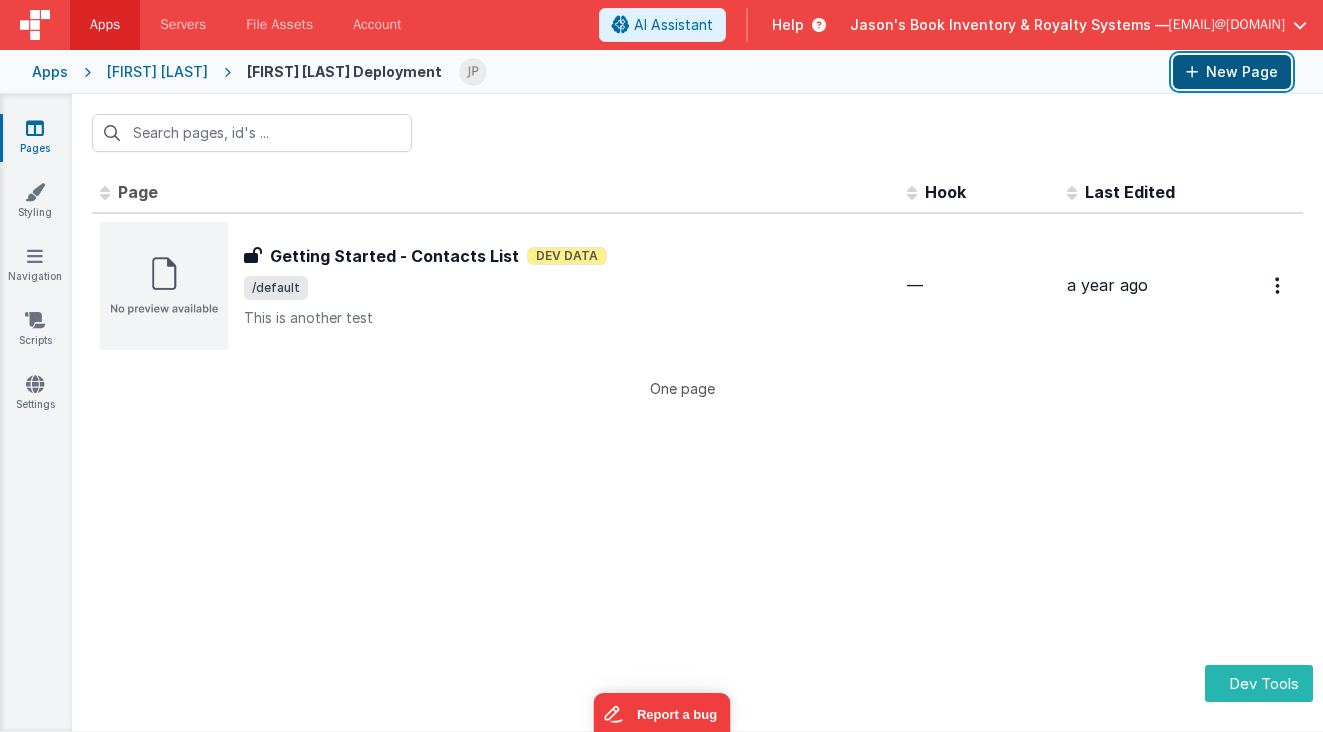 click on "New Page" at bounding box center [1232, 72] 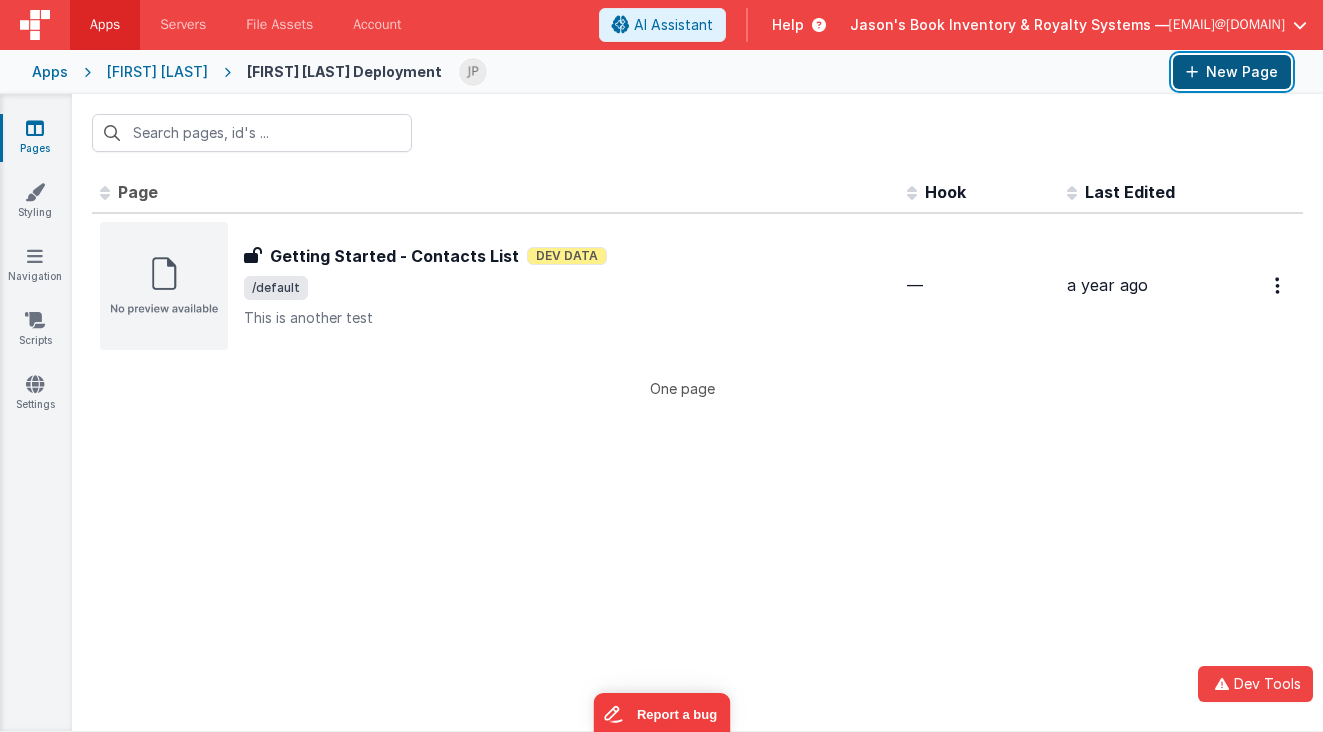 click on "New Page" at bounding box center [1232, 72] 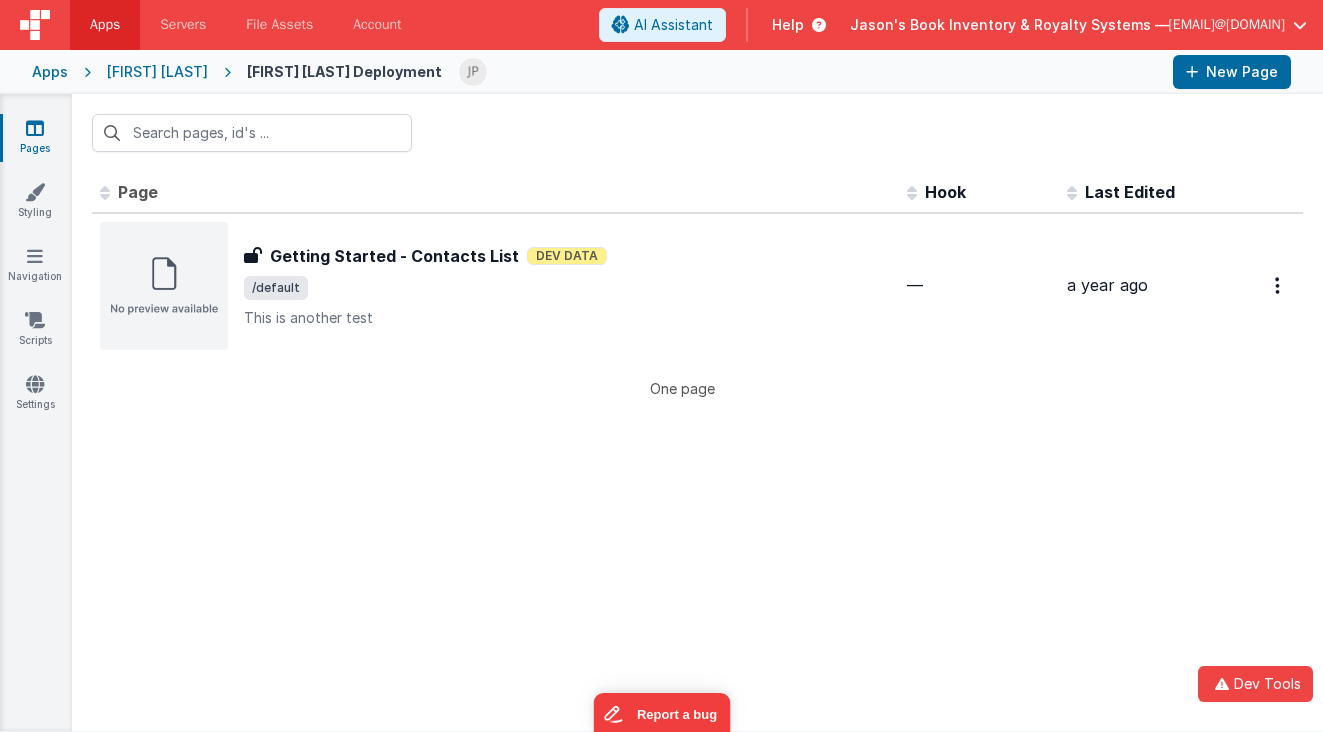 click on "Apps" at bounding box center [50, 72] 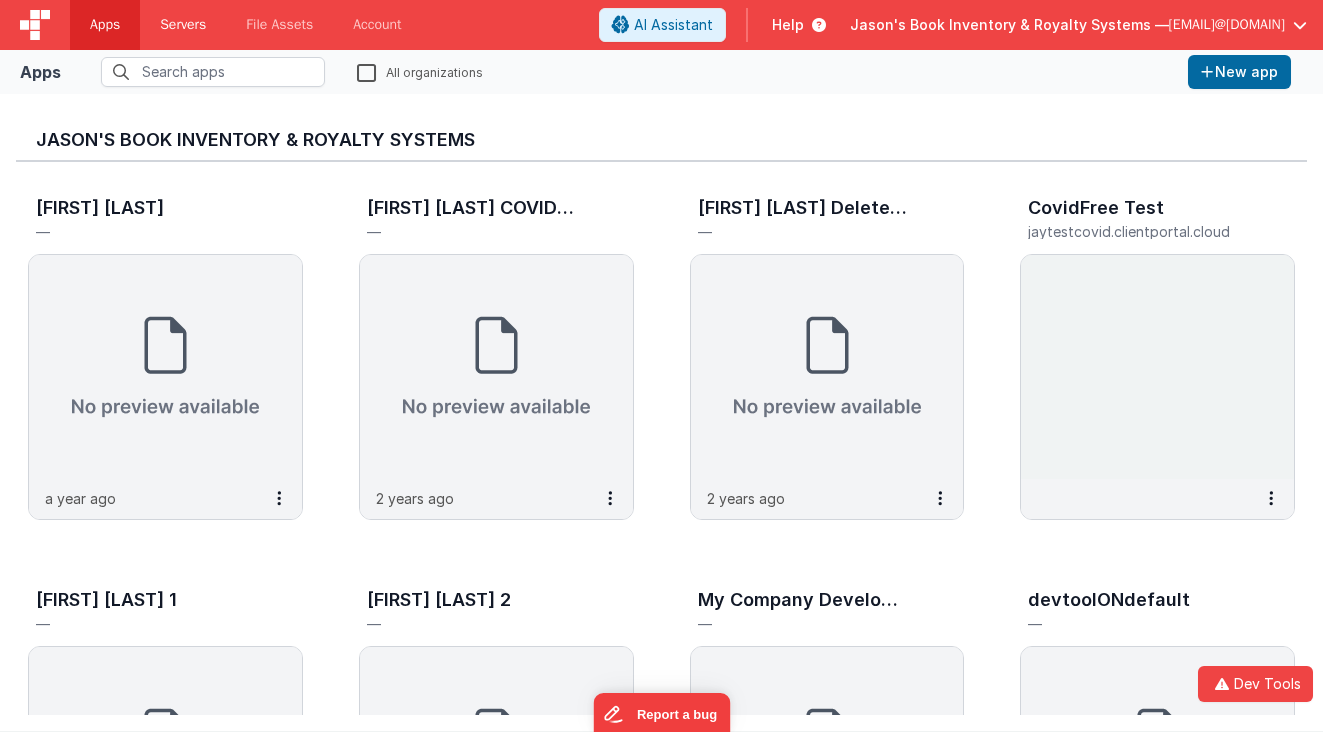 click on "Servers" at bounding box center [183, 25] 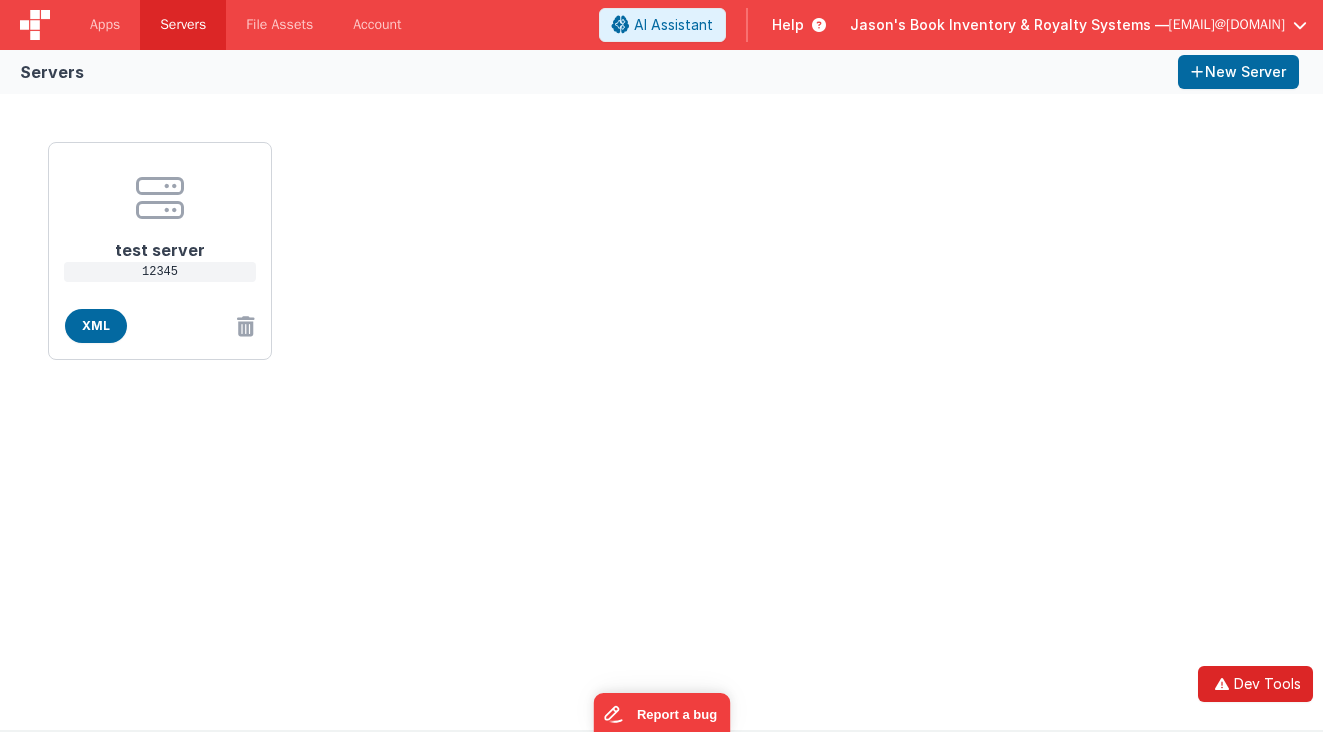 click on "Dev Tools" at bounding box center [1255, 684] 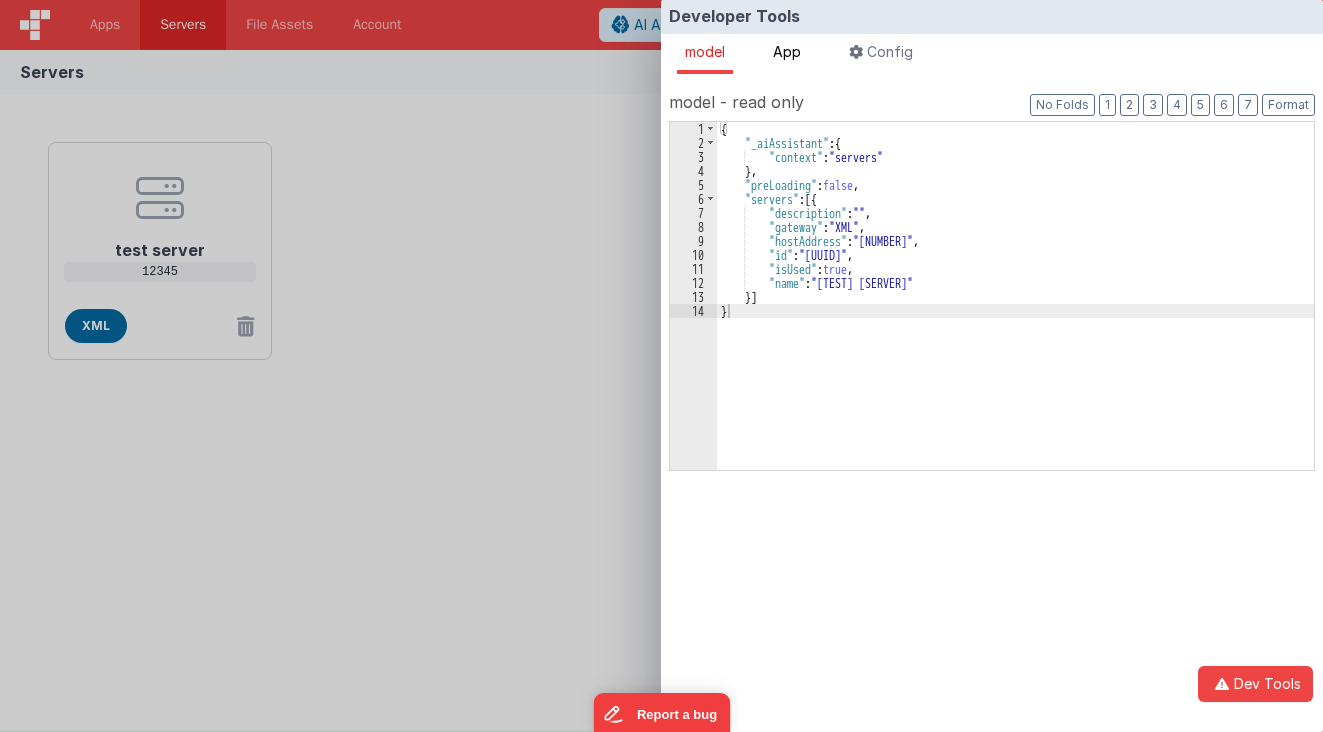 click on "App" at bounding box center (787, 51) 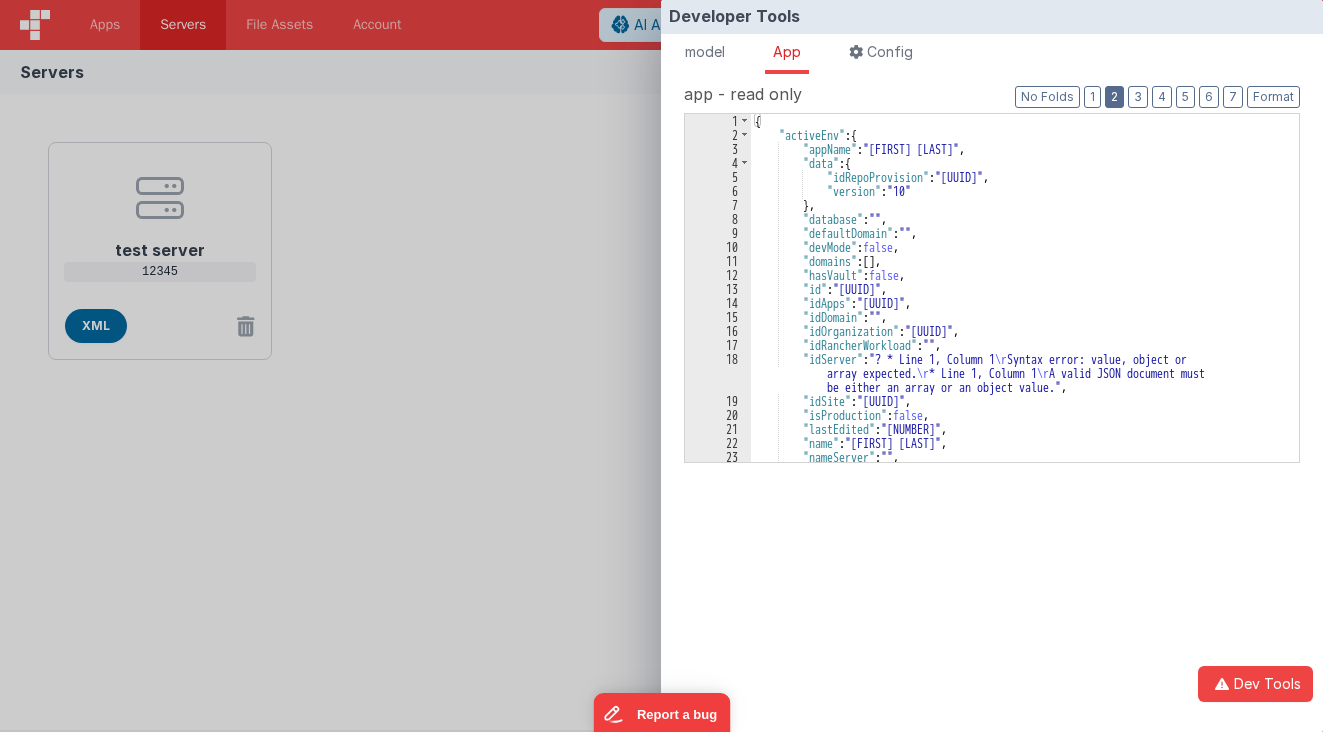 click on "2" at bounding box center [1114, 97] 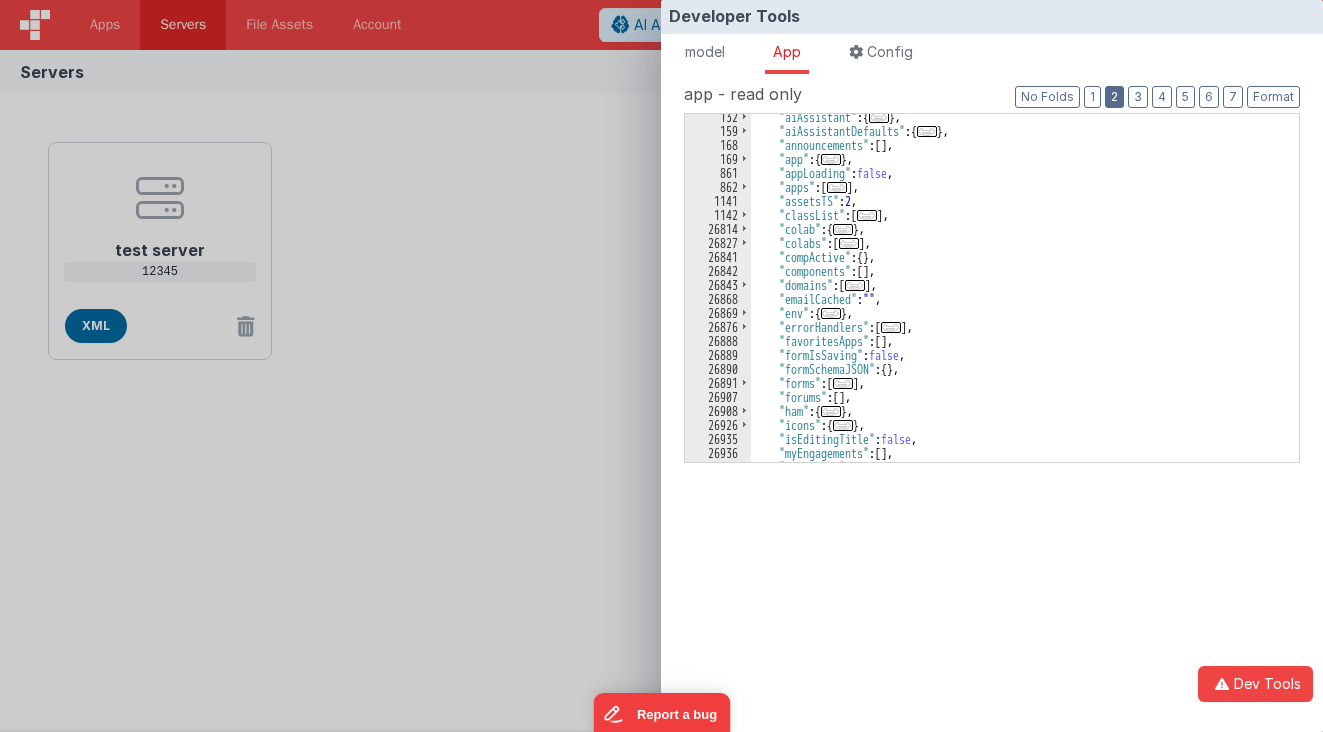 scroll, scrollTop: 60, scrollLeft: 0, axis: vertical 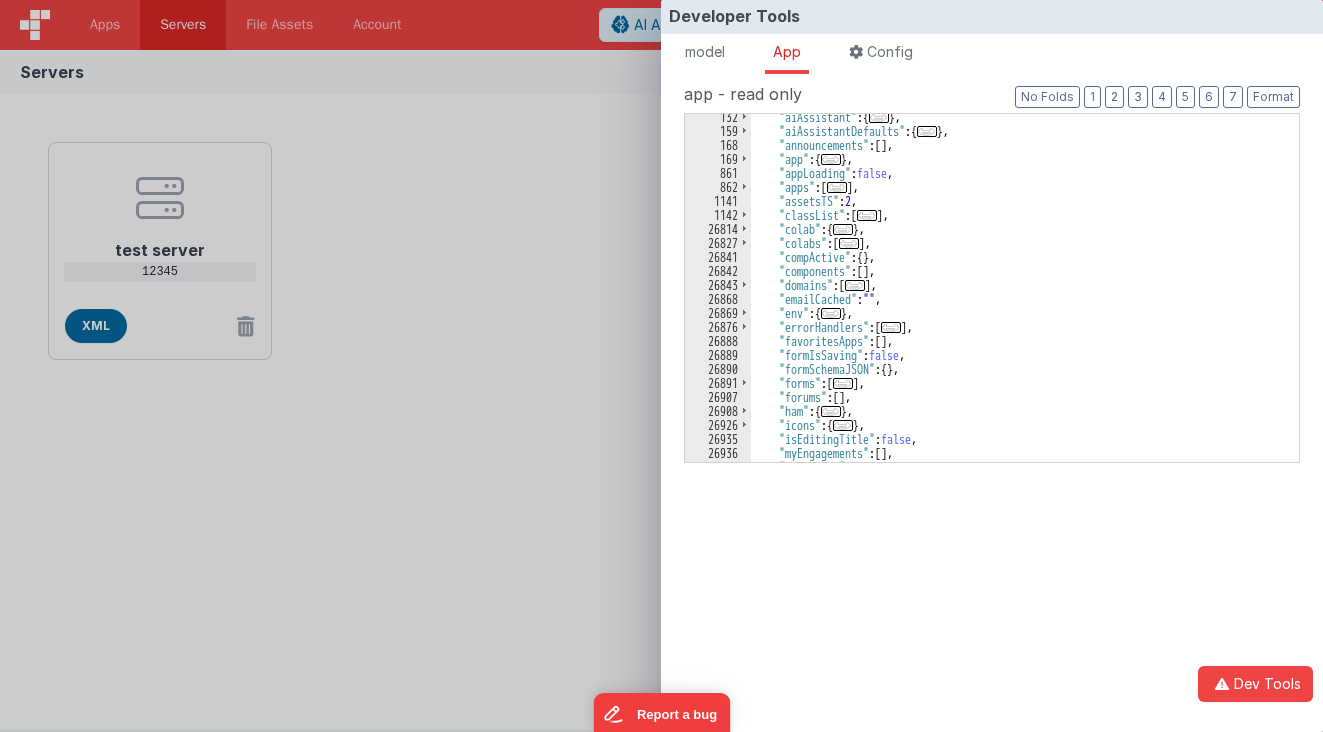 click on "..." at bounding box center [831, 411] 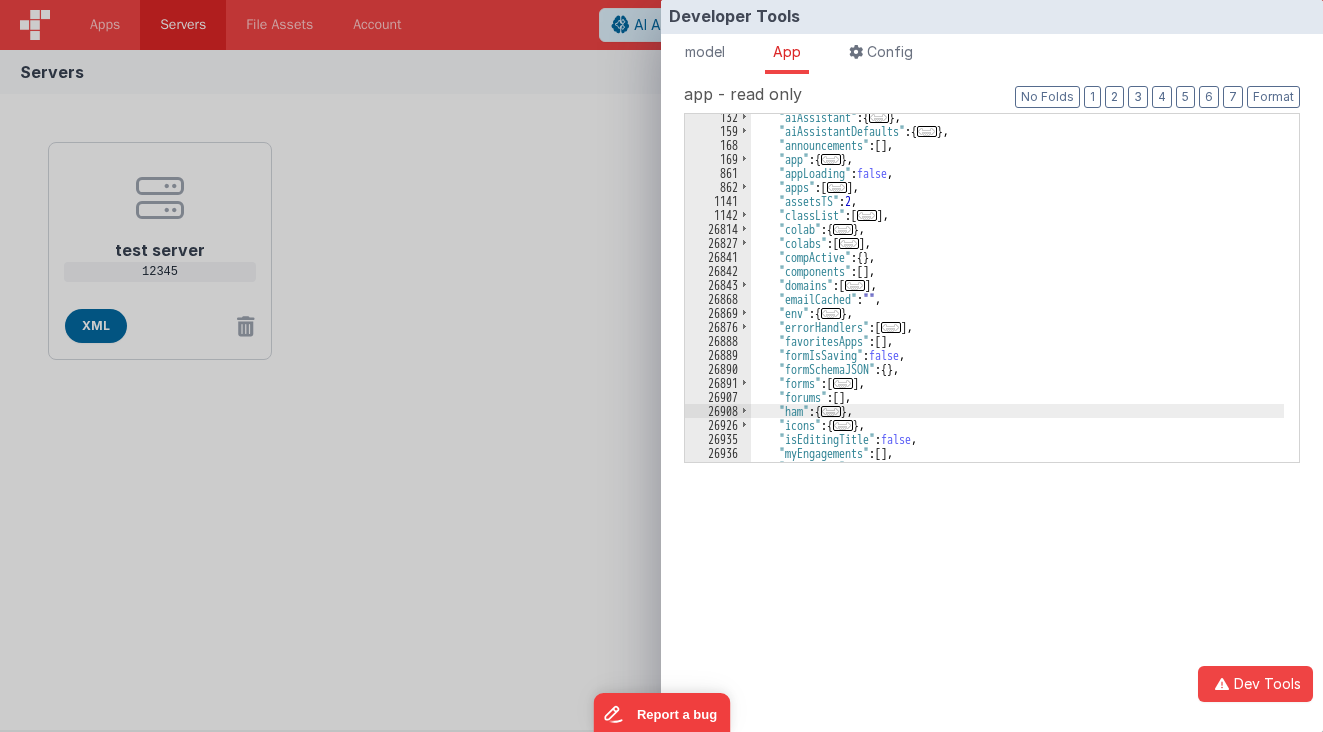 click on "..." at bounding box center (831, 411) 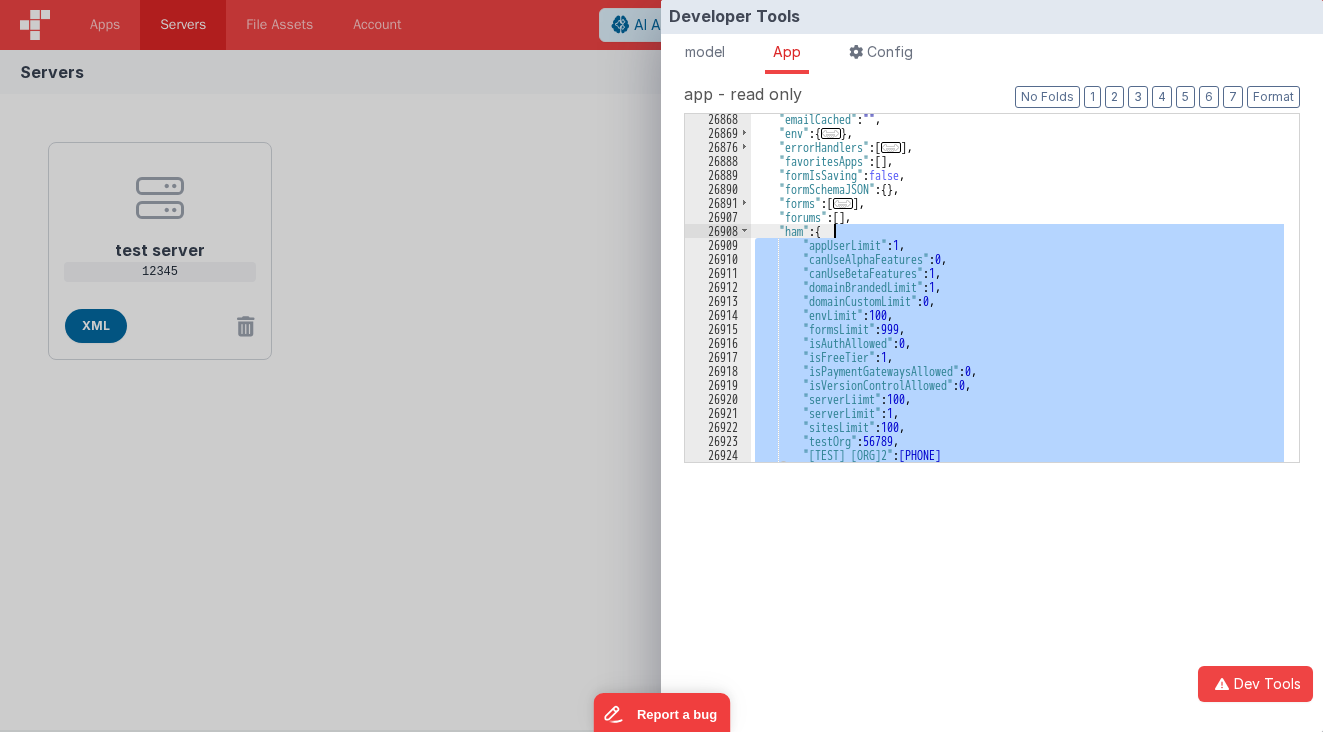 scroll, scrollTop: 360, scrollLeft: 0, axis: vertical 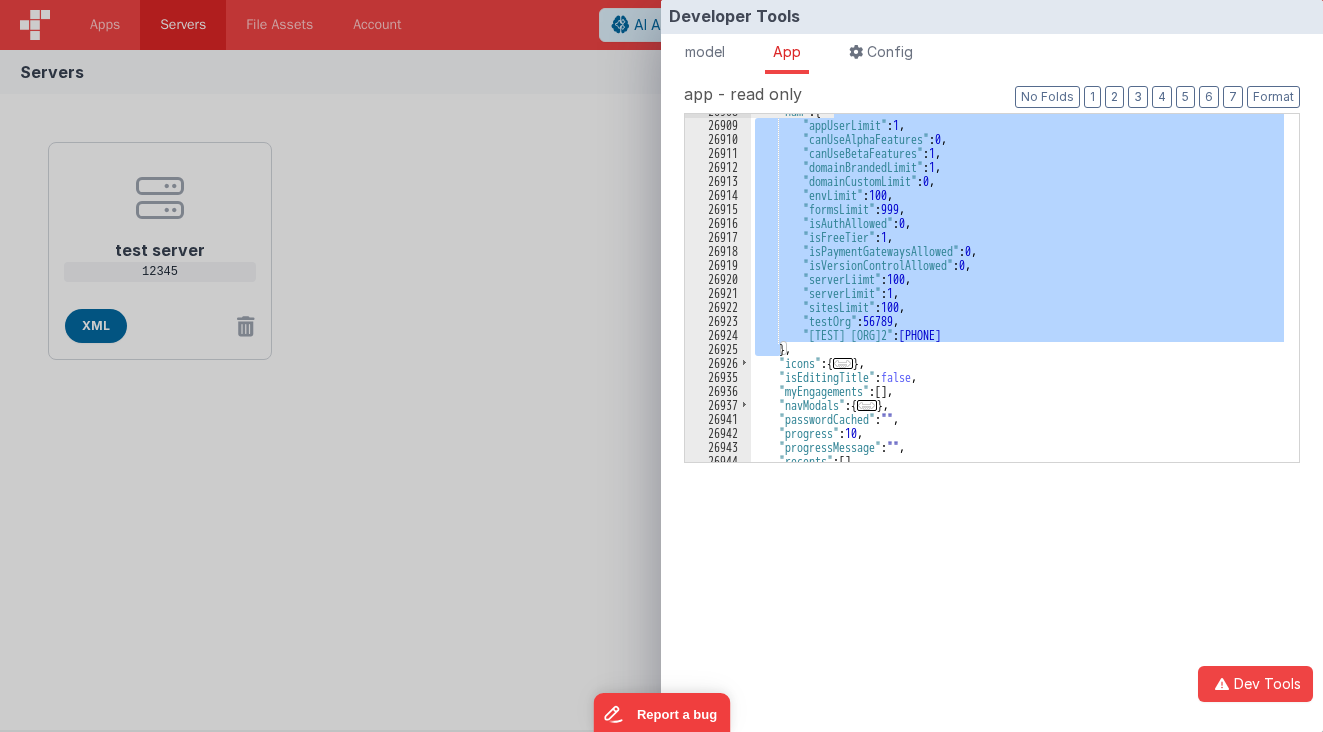 click on "Developer Tools
model
App
Params
Log (5)
Misc
Windows
Config
model - read only Format
7
6
5
4
3
2
1
No Folds
1 2 3 4 5 6 7 8 9 10 11 12 13 14 {      "_aiAssistant" :  {           "context" :  "servers"      } ,      "preLoading" :  false ,      "servers" :  [{           "description" :  "" ,           "gateway" :  "XML" ,           "hostAddress" :  "[NUMBER]" ,           "id" :  "SV_82B5F220-73EF-F642-BE94-7DD11C3BEF9A" ,           "isUsed" :  true ," at bounding box center (661, 366) 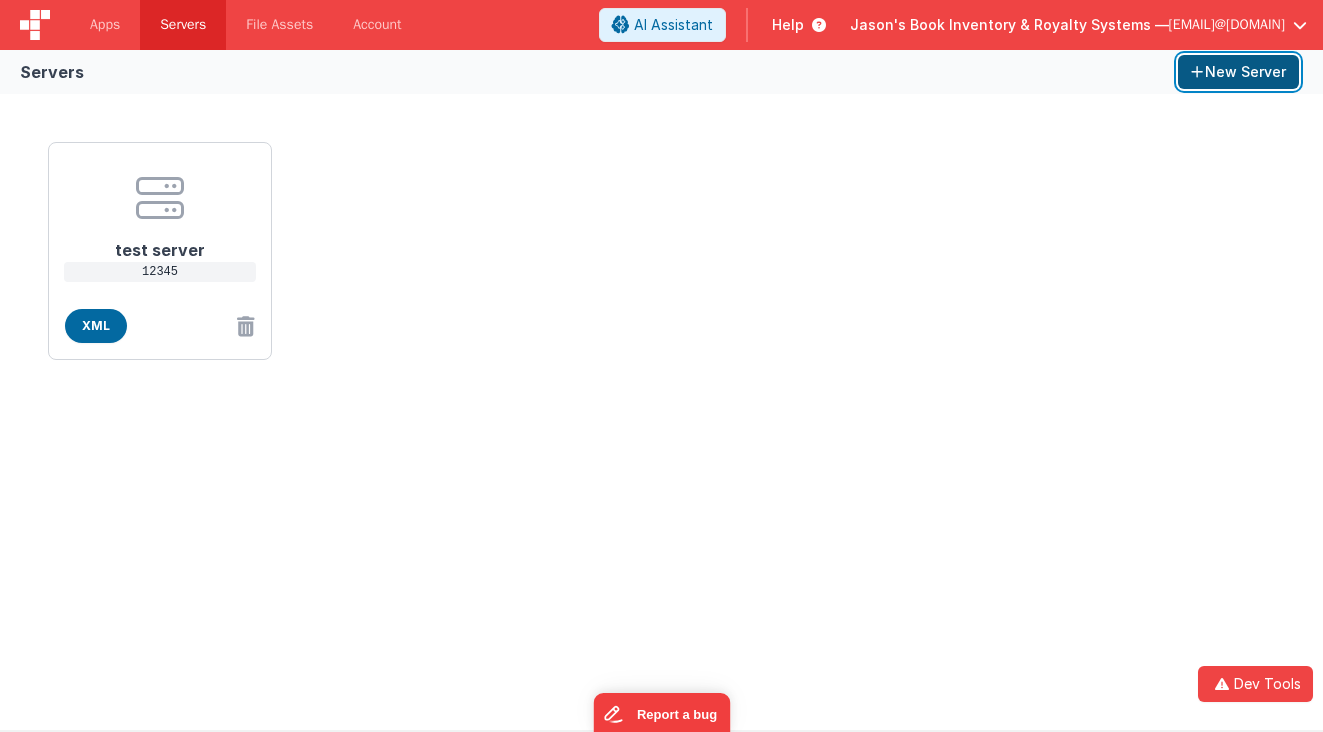 click on "New Server" at bounding box center (1238, 72) 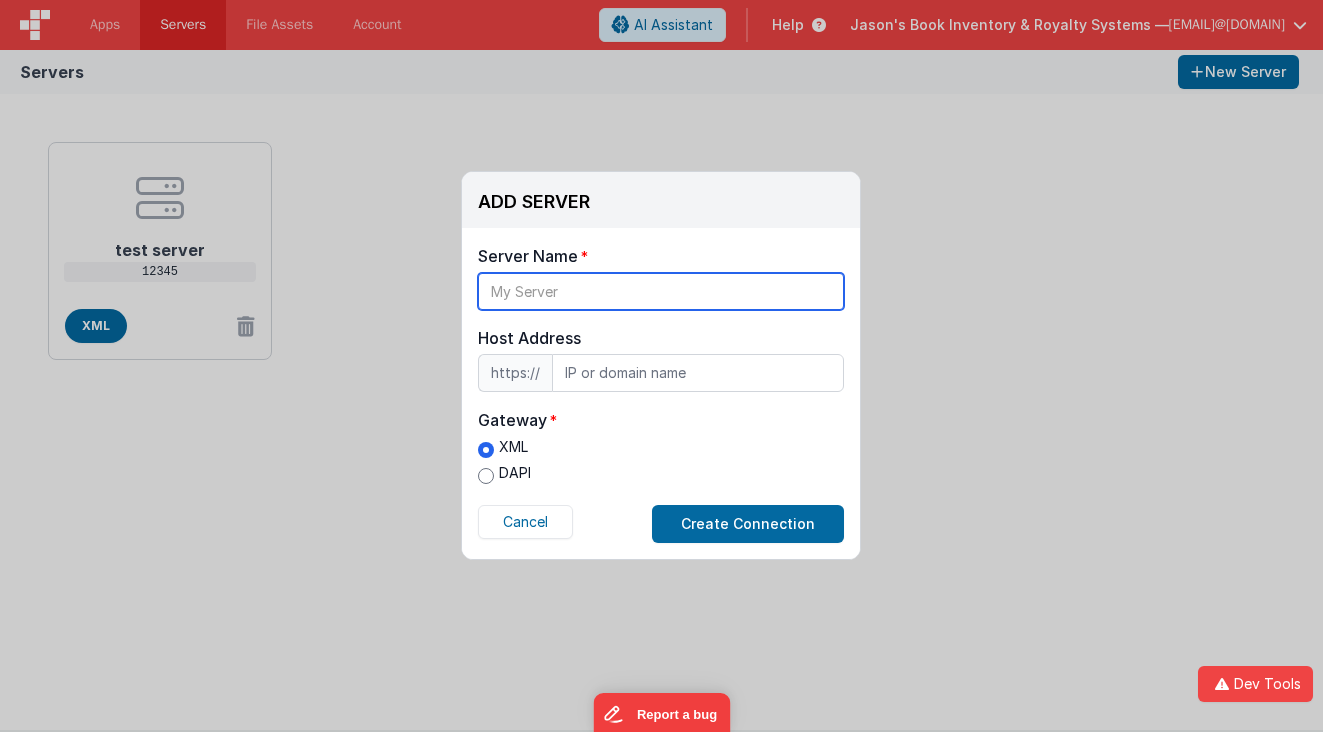 click at bounding box center [661, 291] 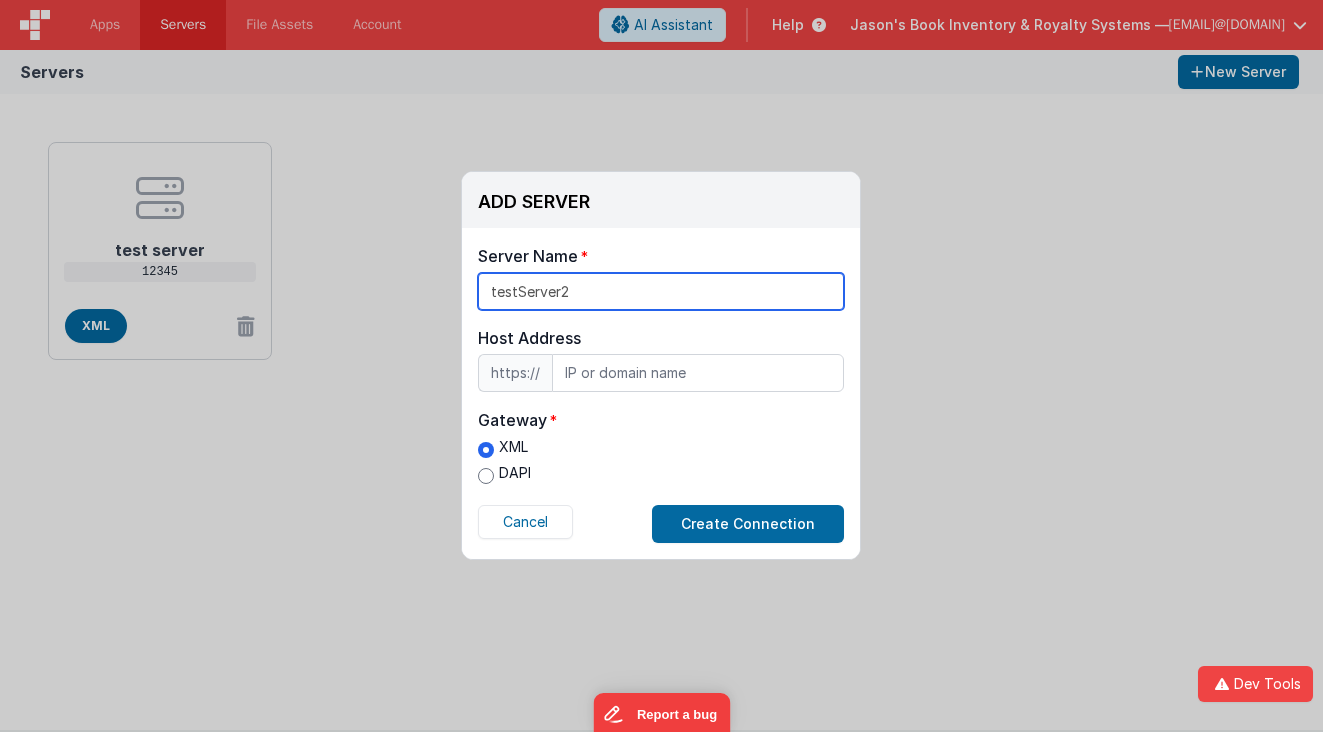 type on "testServer2" 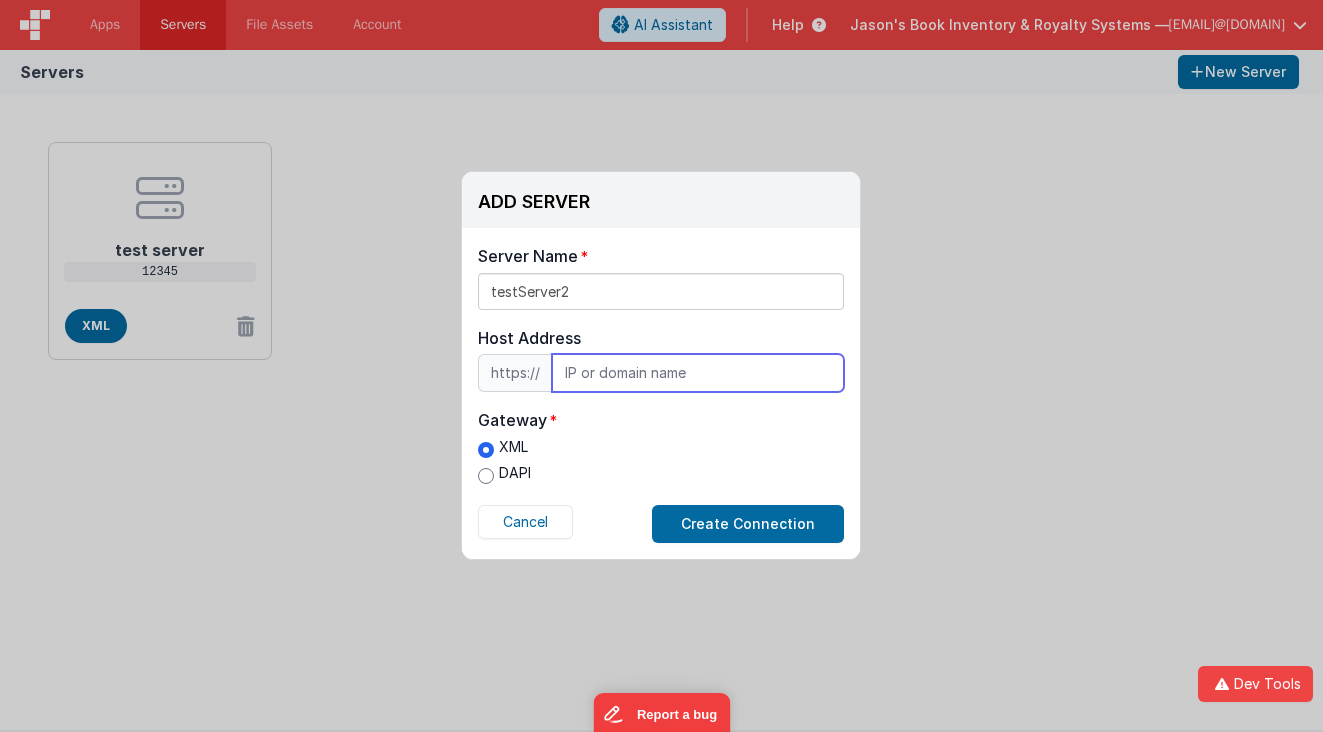 click at bounding box center [698, 373] 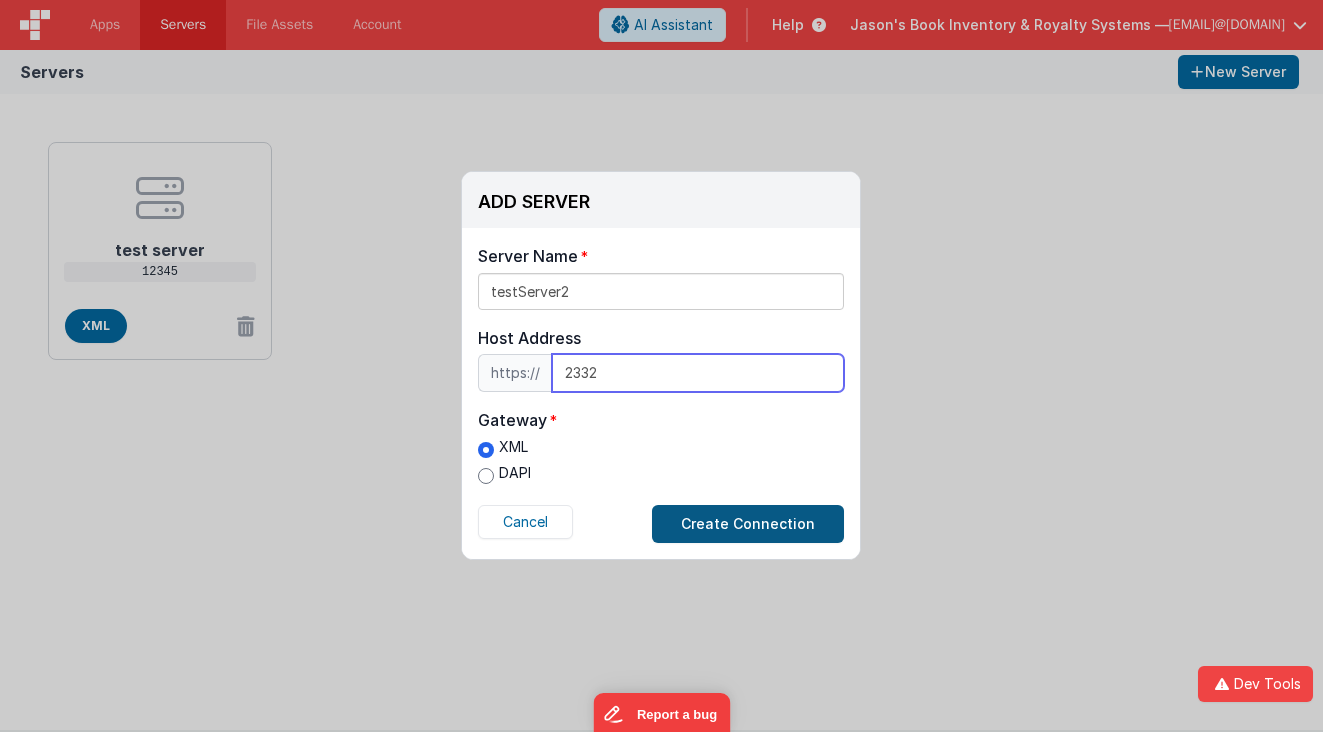 type on "2332" 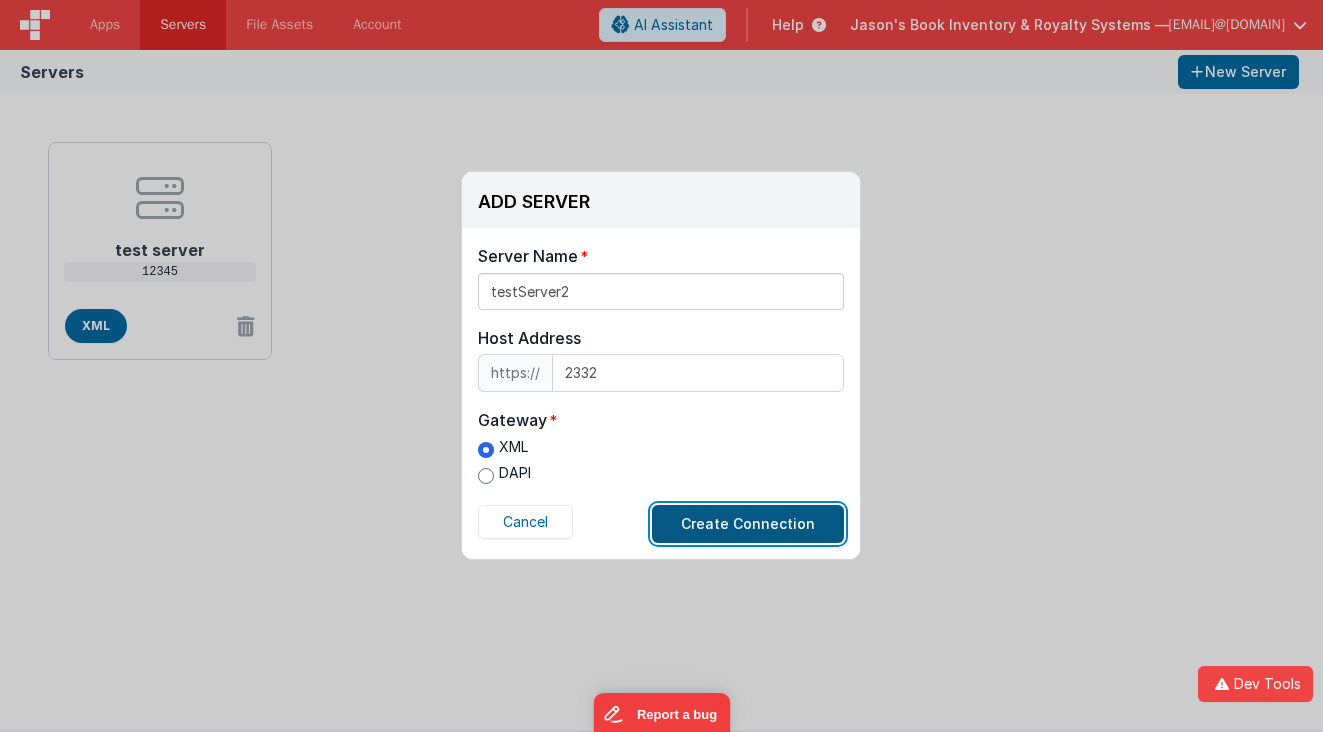 click on "Create Connection" at bounding box center [748, 524] 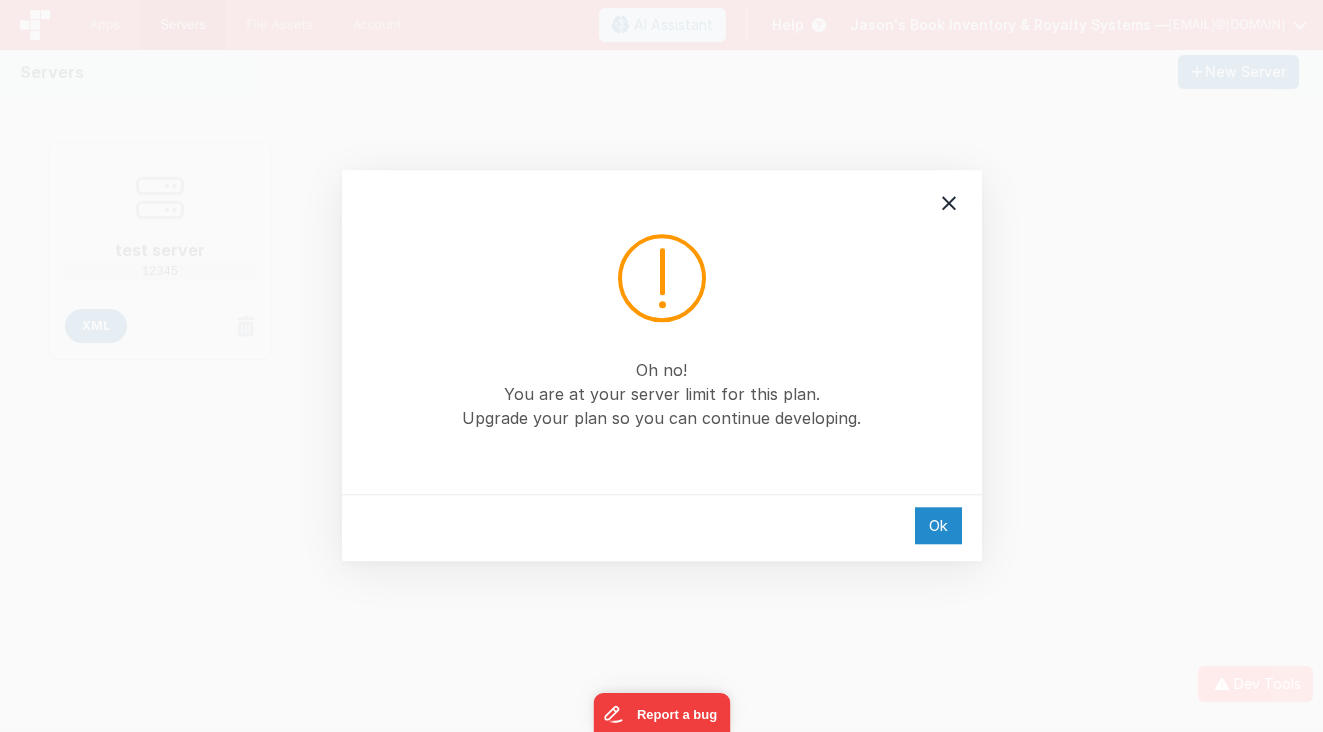click on "Ok" at bounding box center [938, 525] 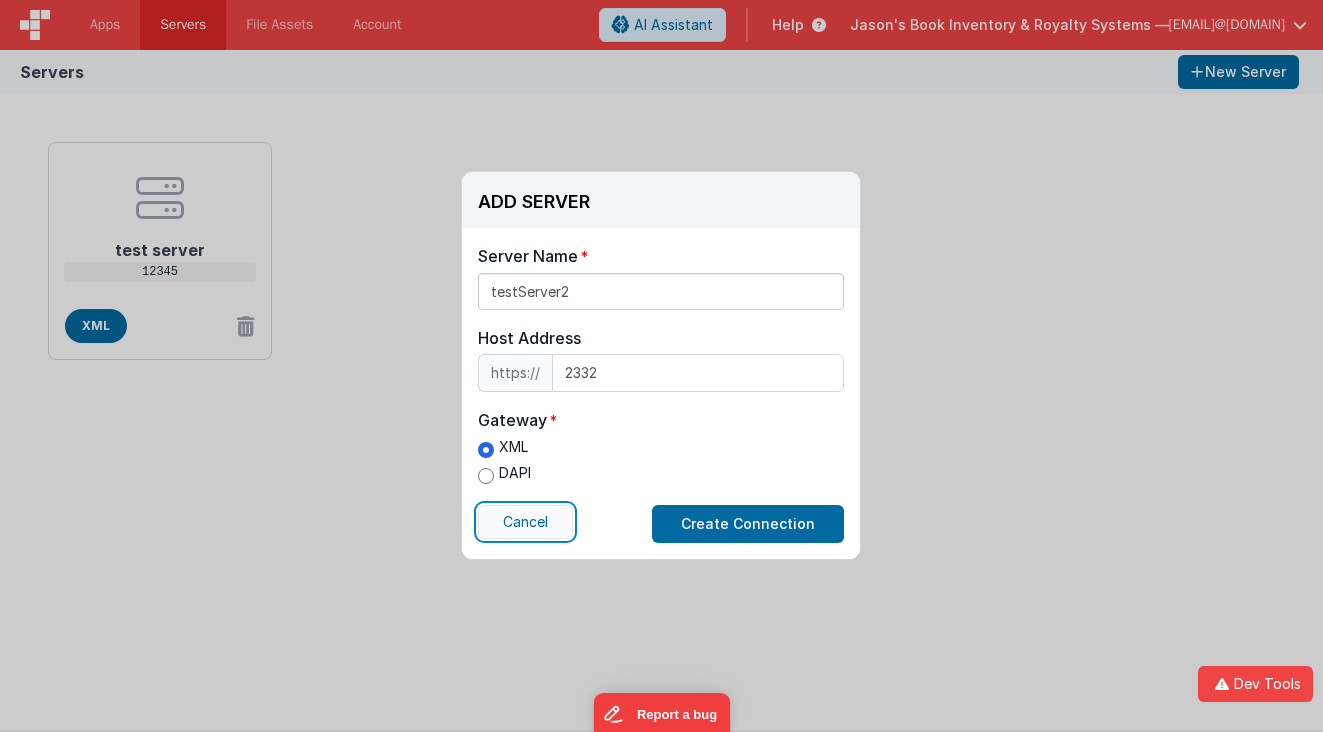 click on "Cancel" at bounding box center [525, 522] 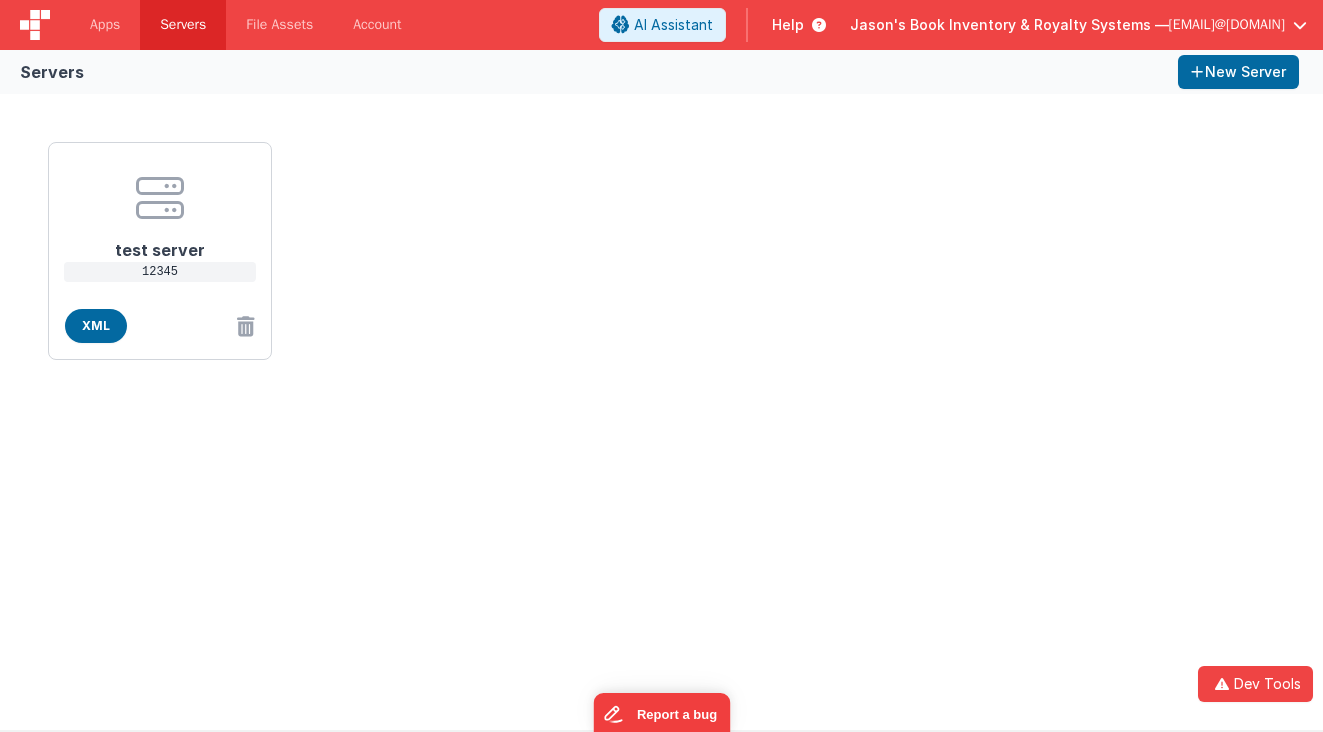 click on "test server   [NUMBER]     XML" at bounding box center [661, 412] 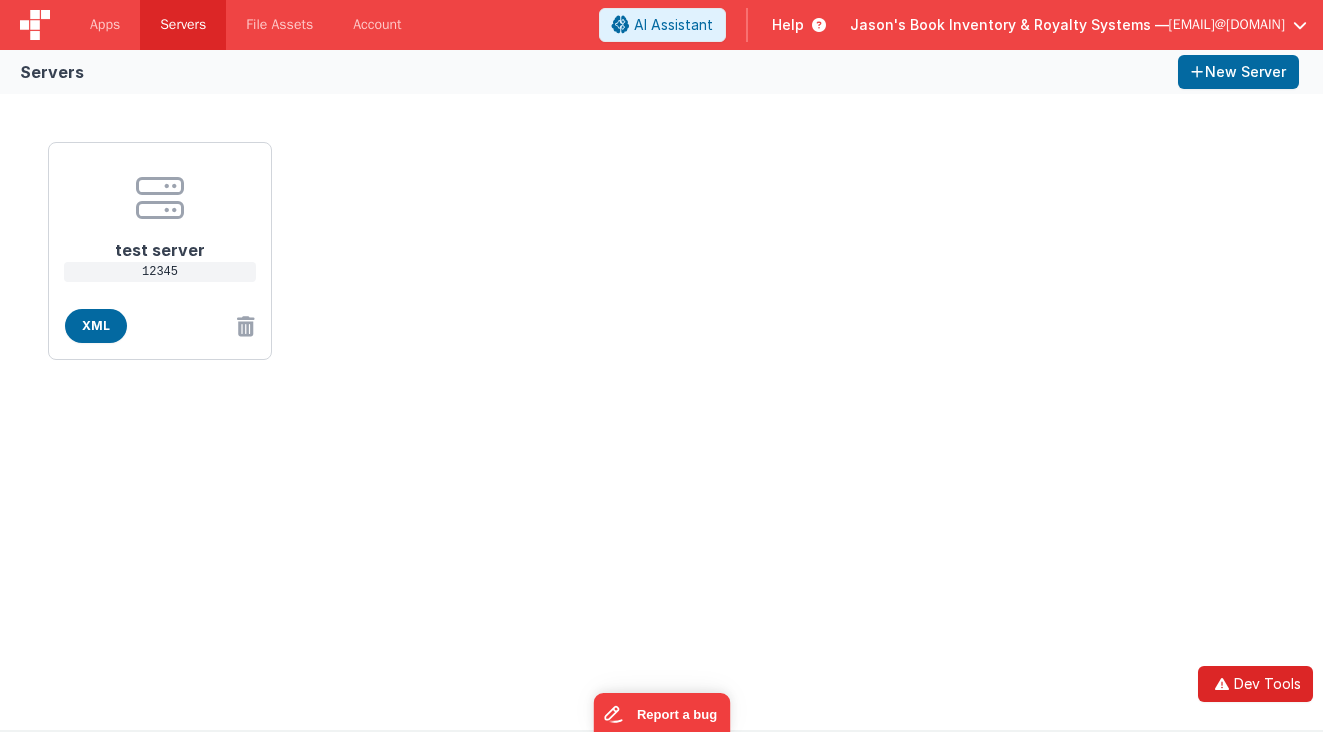click on "Dev Tools" at bounding box center [1255, 684] 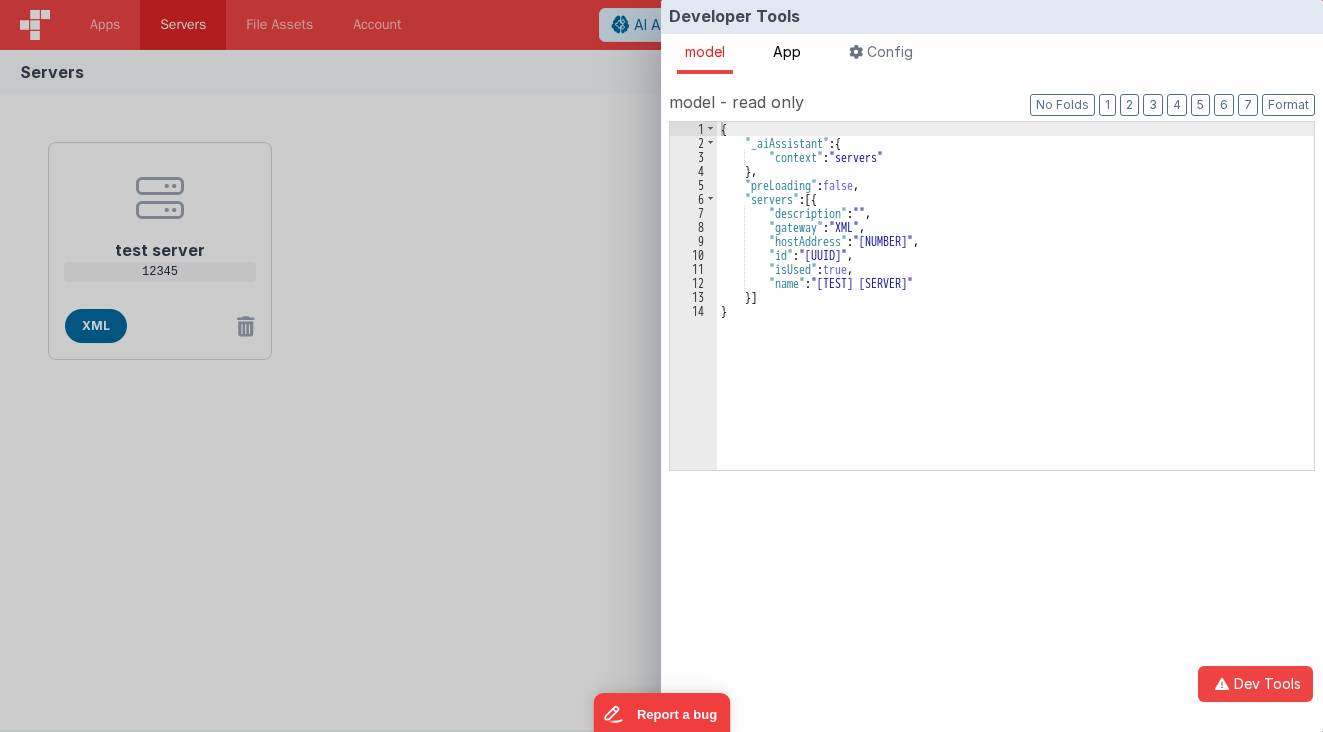 click on "App" at bounding box center [787, 54] 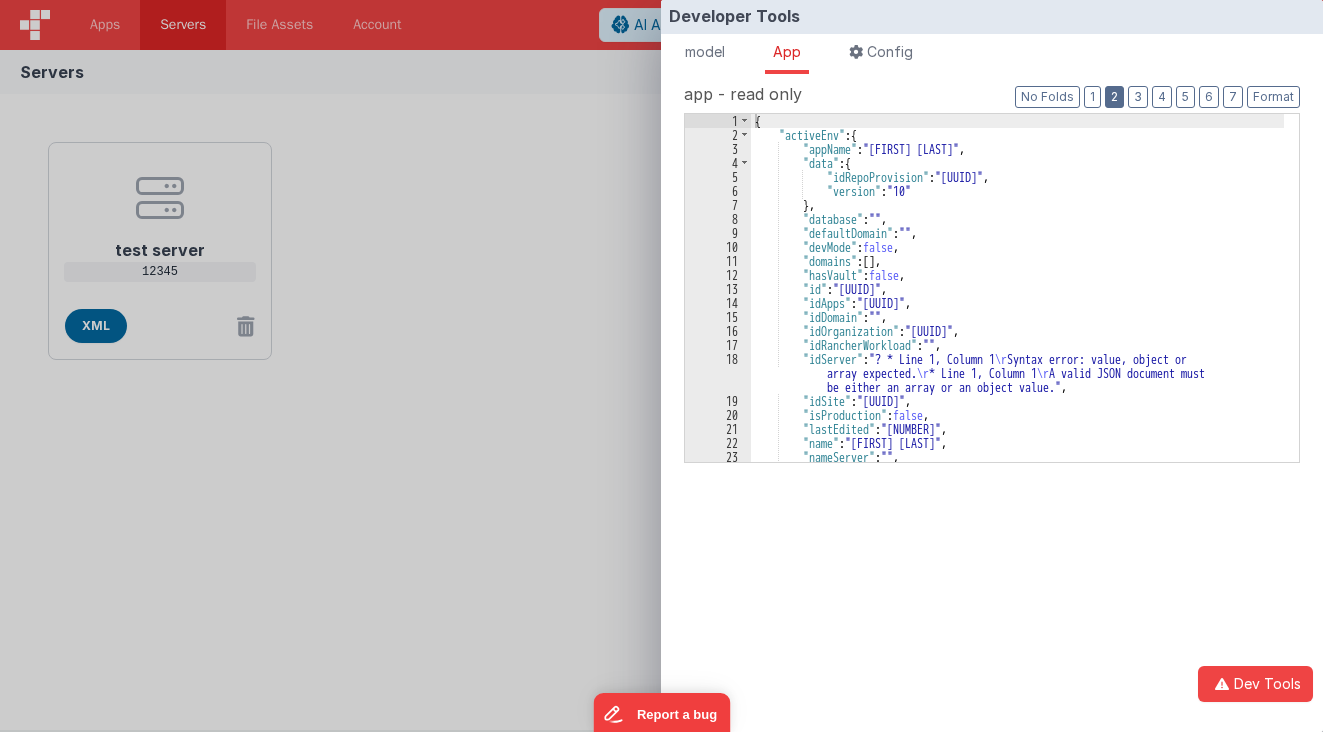 drag, startPoint x: 1110, startPoint y: 98, endPoint x: 1080, endPoint y: 125, distance: 40.36087 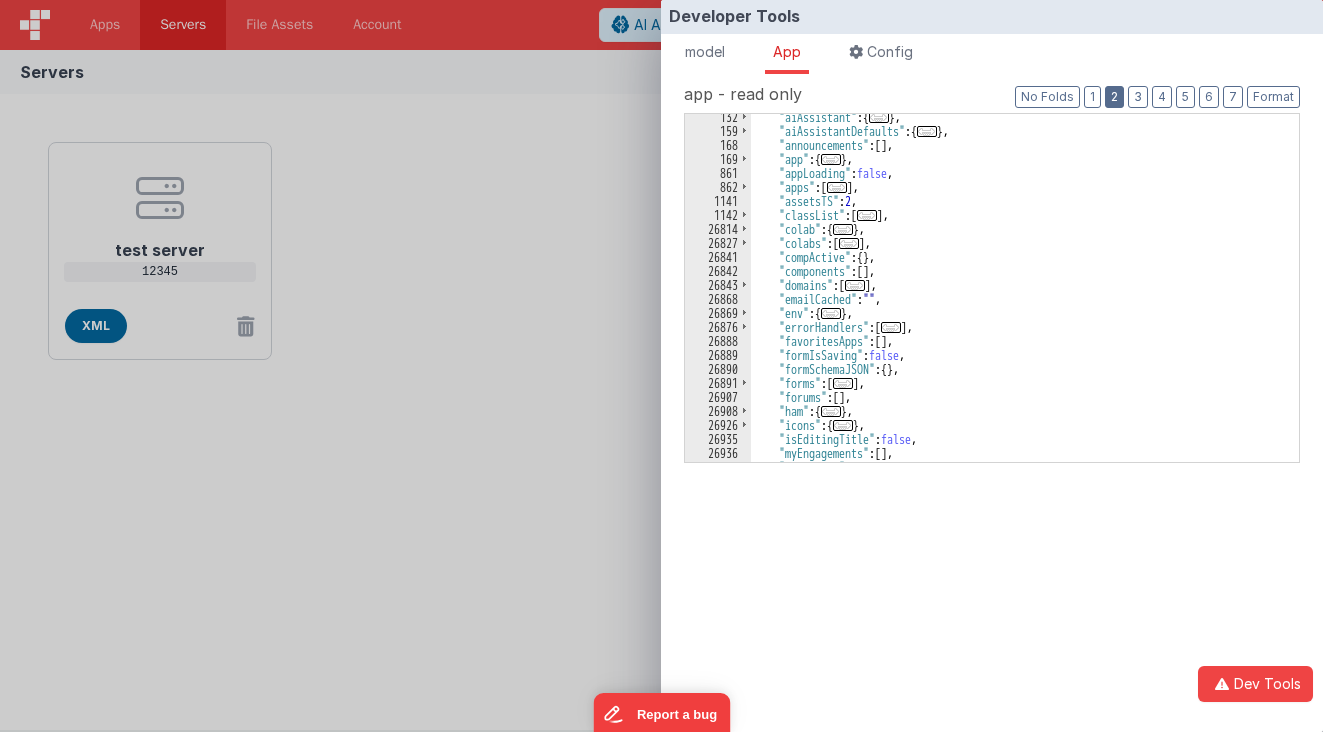 scroll, scrollTop: 120, scrollLeft: 0, axis: vertical 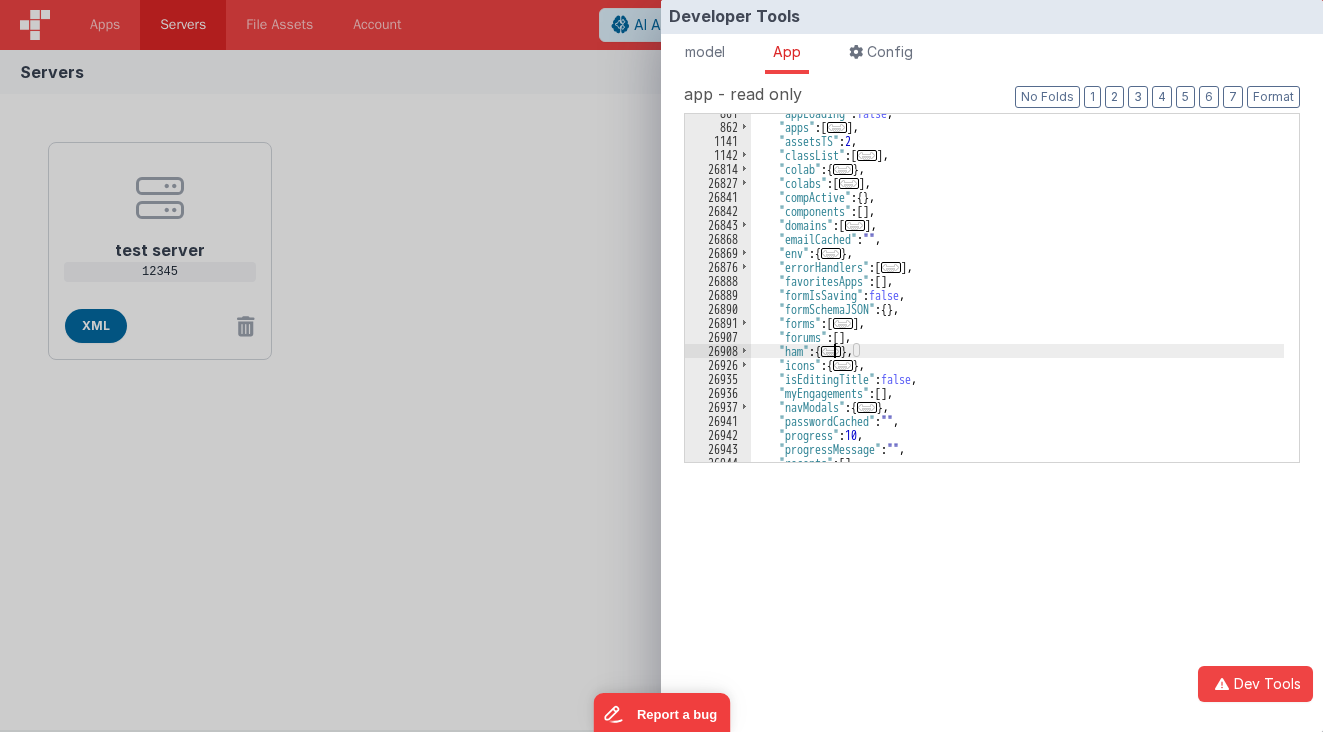 click on "..." at bounding box center [831, 351] 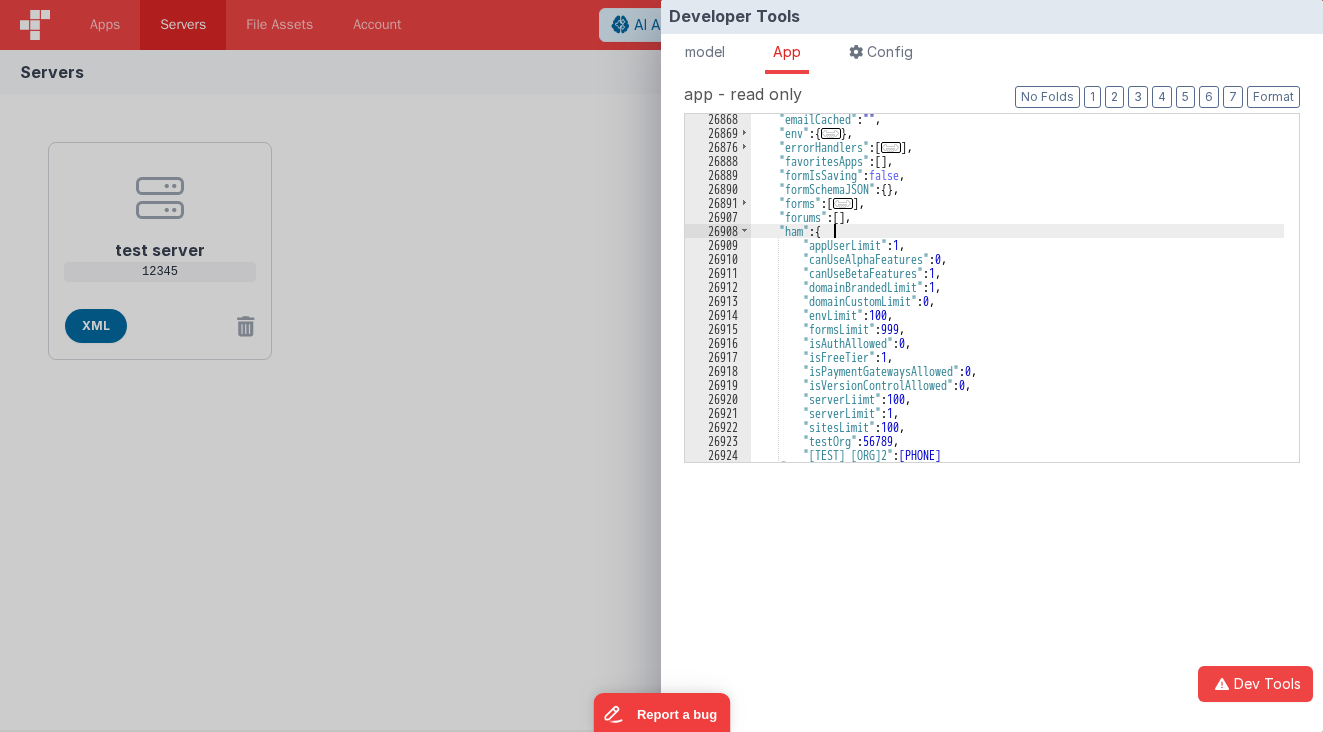 scroll, scrollTop: 300, scrollLeft: 0, axis: vertical 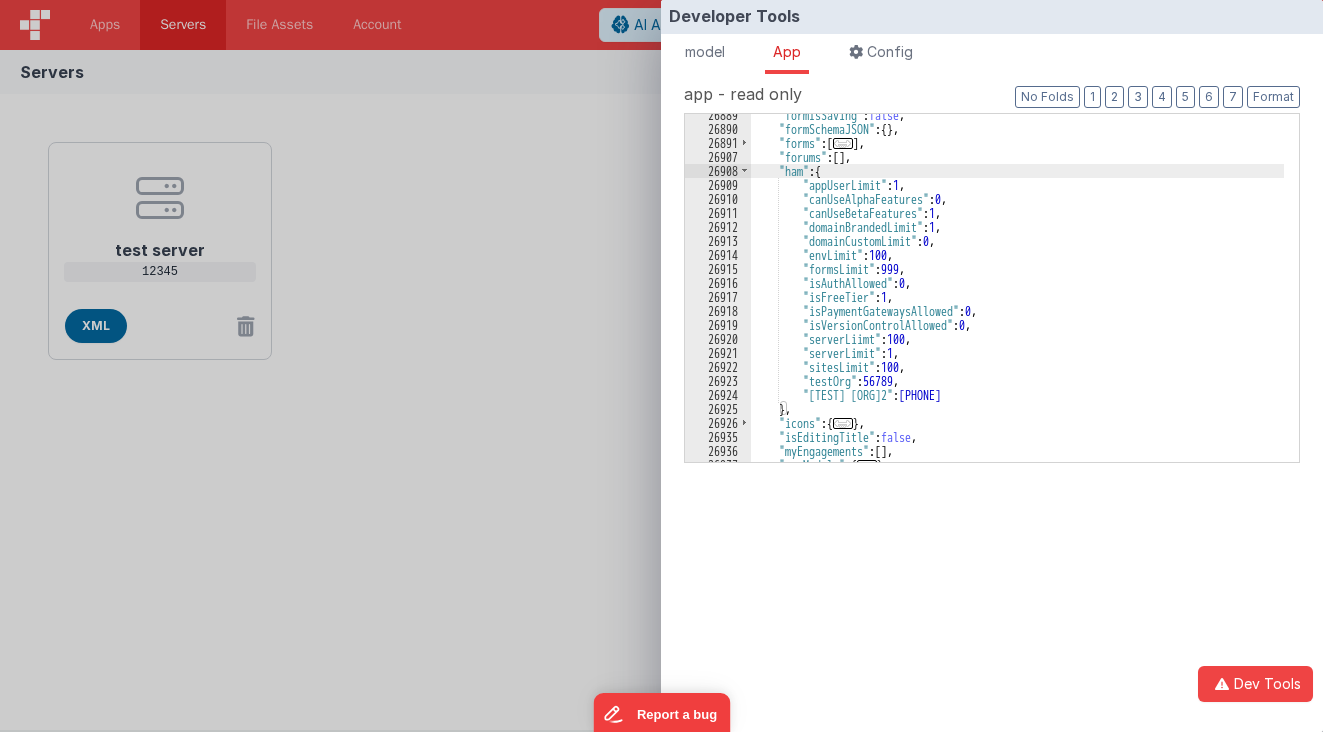 click on "Developer Tools
model
App
Params
Log (9)
Misc
Windows
Config
model - read only Format
7
6
5
4
3
2
1
No Folds
1 2 3 4 5 6 7 8 9 10 11 12 13 14 {      "_aiAssistant" :  {           "context" :  "servers"      } ,      "preLoading" :  false ,      "servers" :  [{           "description" :  "" ,           "gateway" :  "XML" ,           "hostAddress" :  "[NUMBER]" ,           "id" :  "SV_82B5F220-73EF-F642-BE94-7DD11C3BEF9A" ,           "isUsed" :  true ," at bounding box center [661, 366] 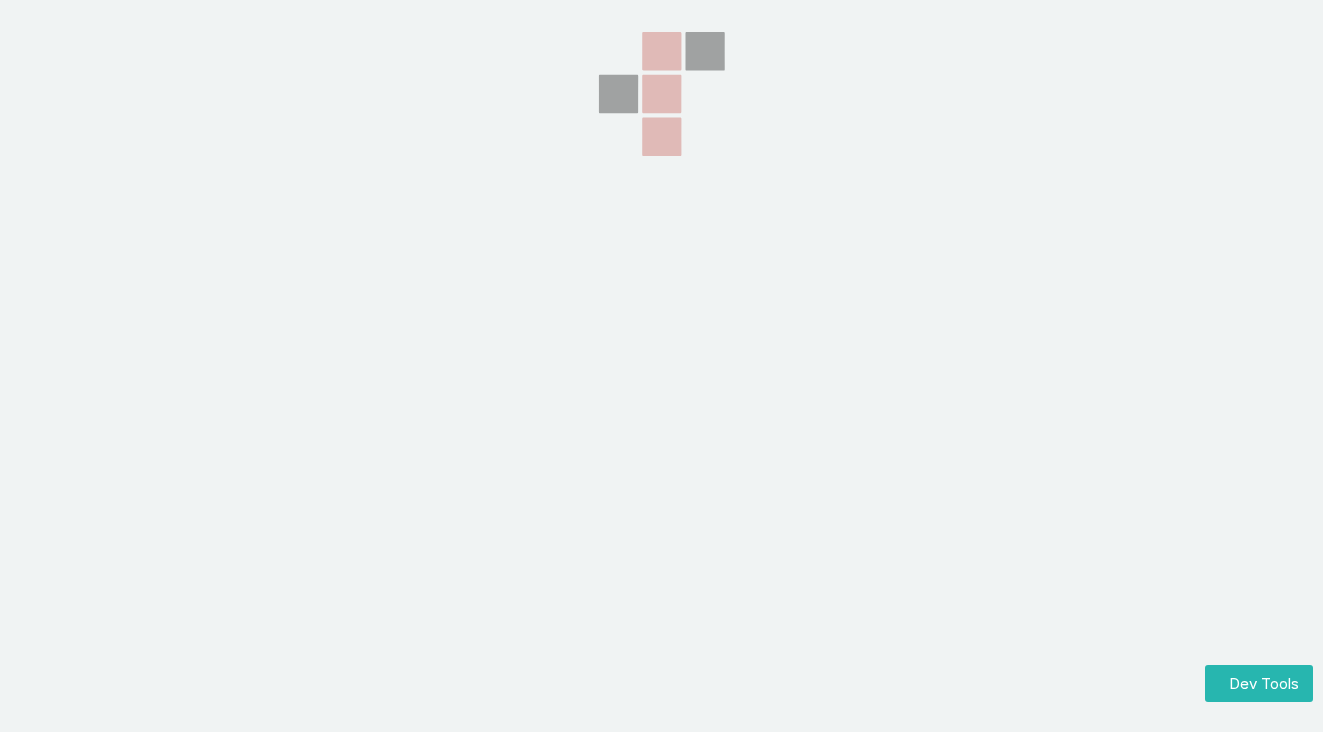scroll, scrollTop: 0, scrollLeft: 0, axis: both 